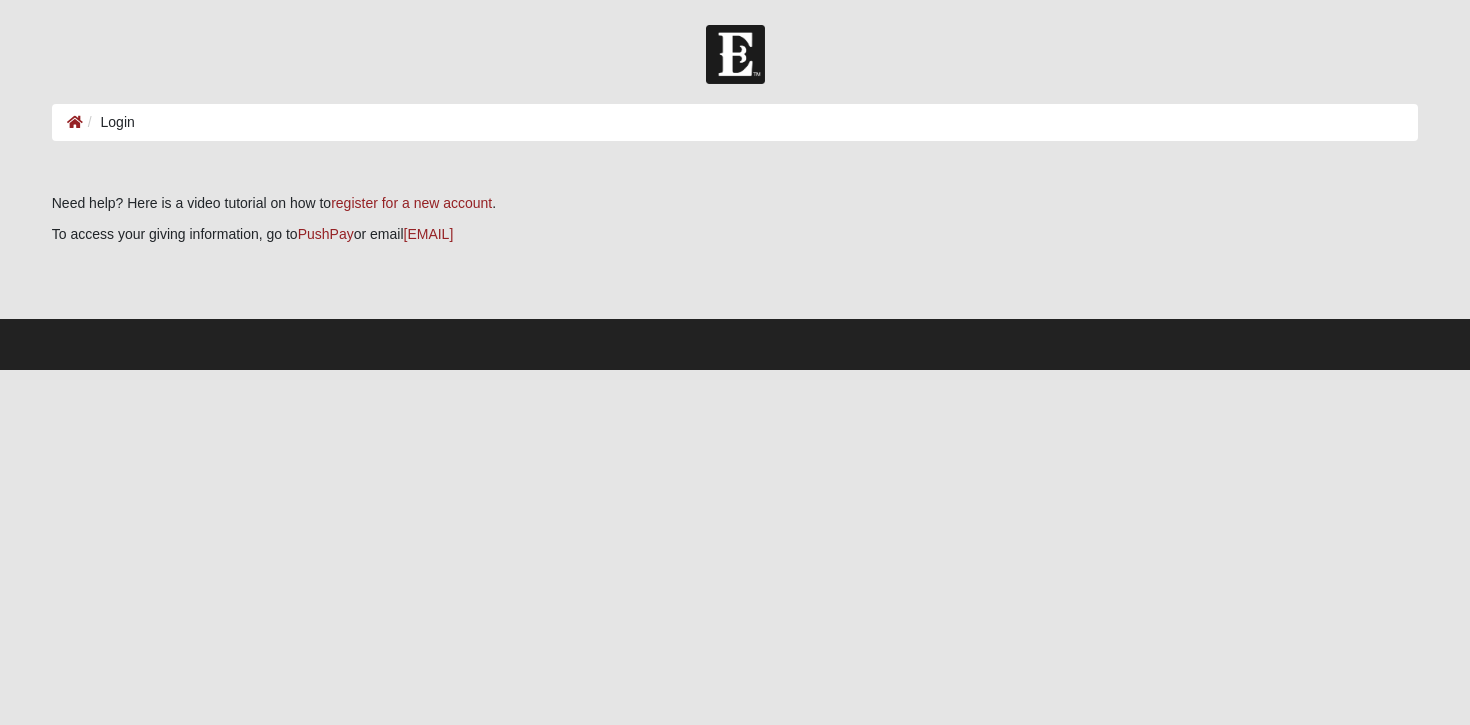 scroll, scrollTop: 0, scrollLeft: 0, axis: both 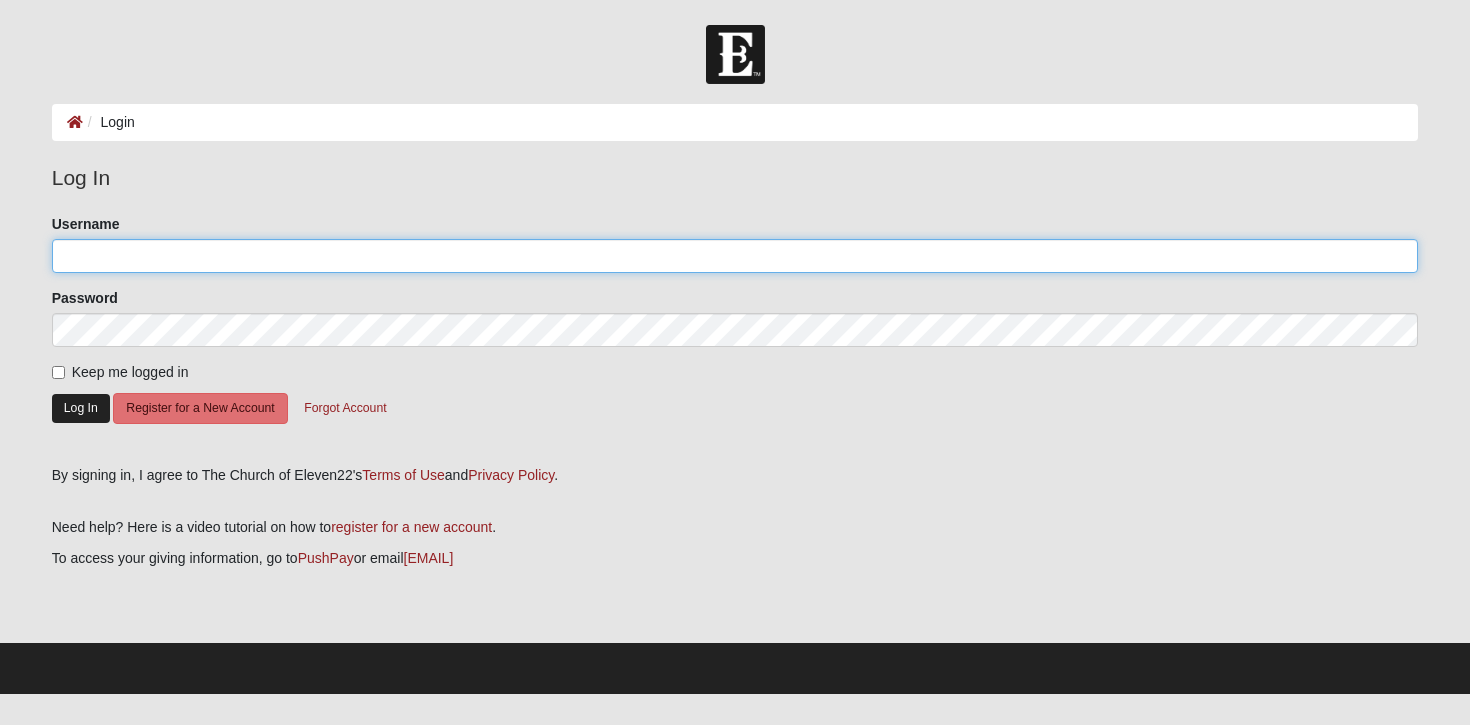 type on "Kennedy" 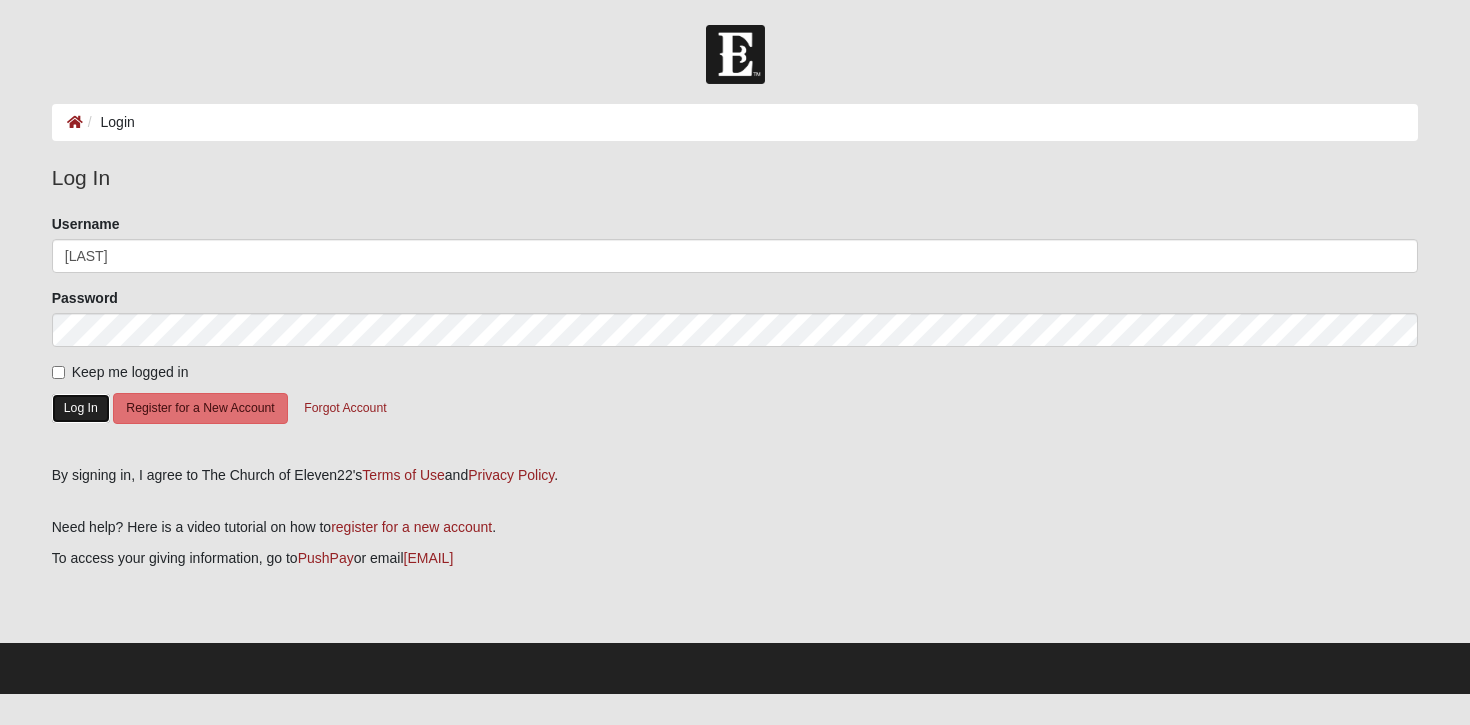 click on "Log In" 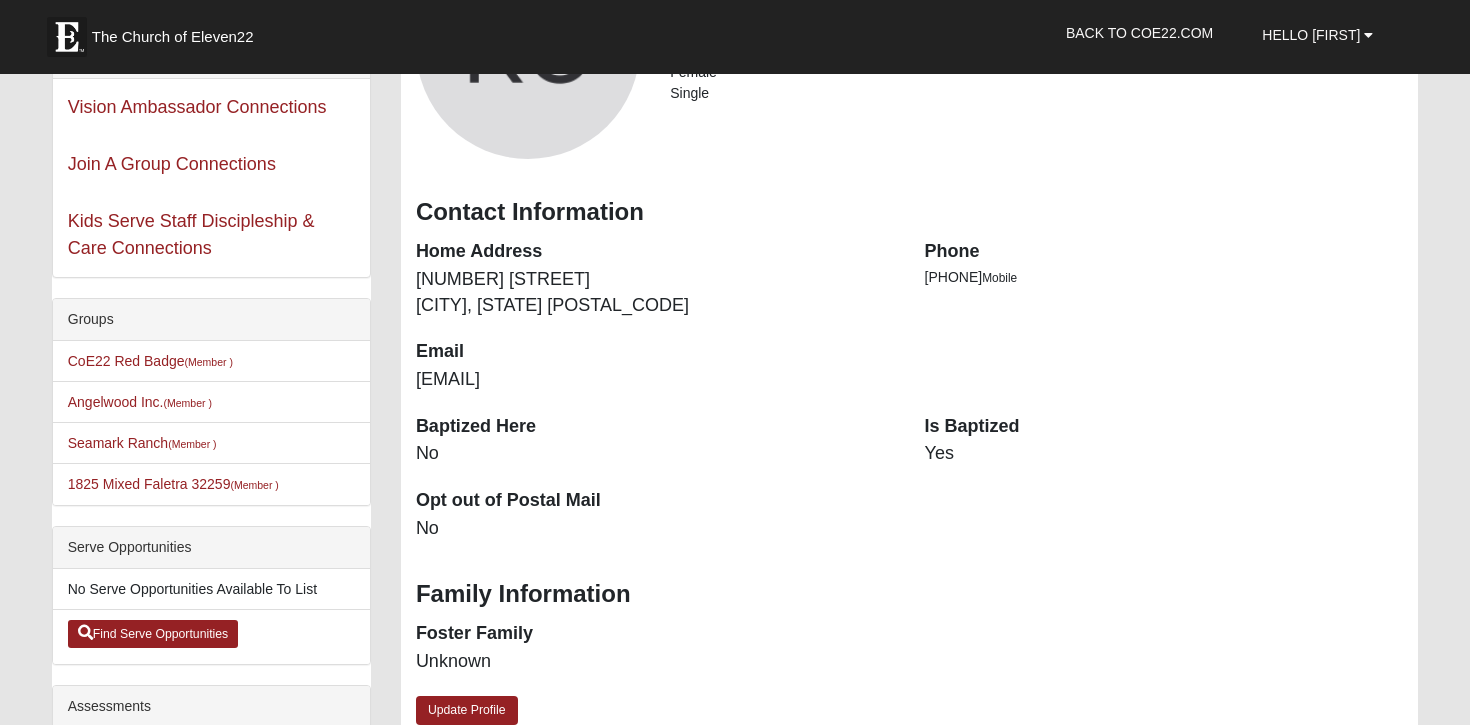 scroll, scrollTop: 265, scrollLeft: 0, axis: vertical 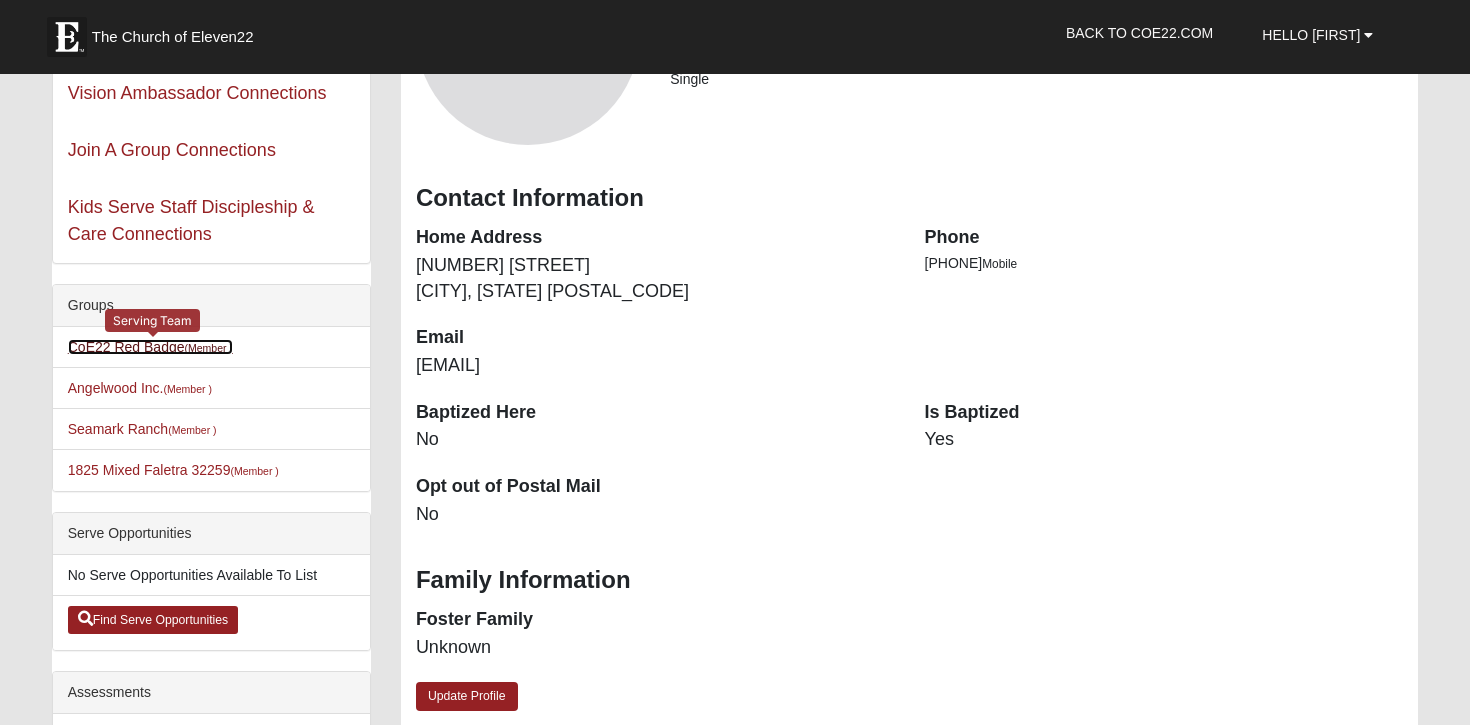 click on "CoE22 Red Badge  (Member        )" at bounding box center (150, 347) 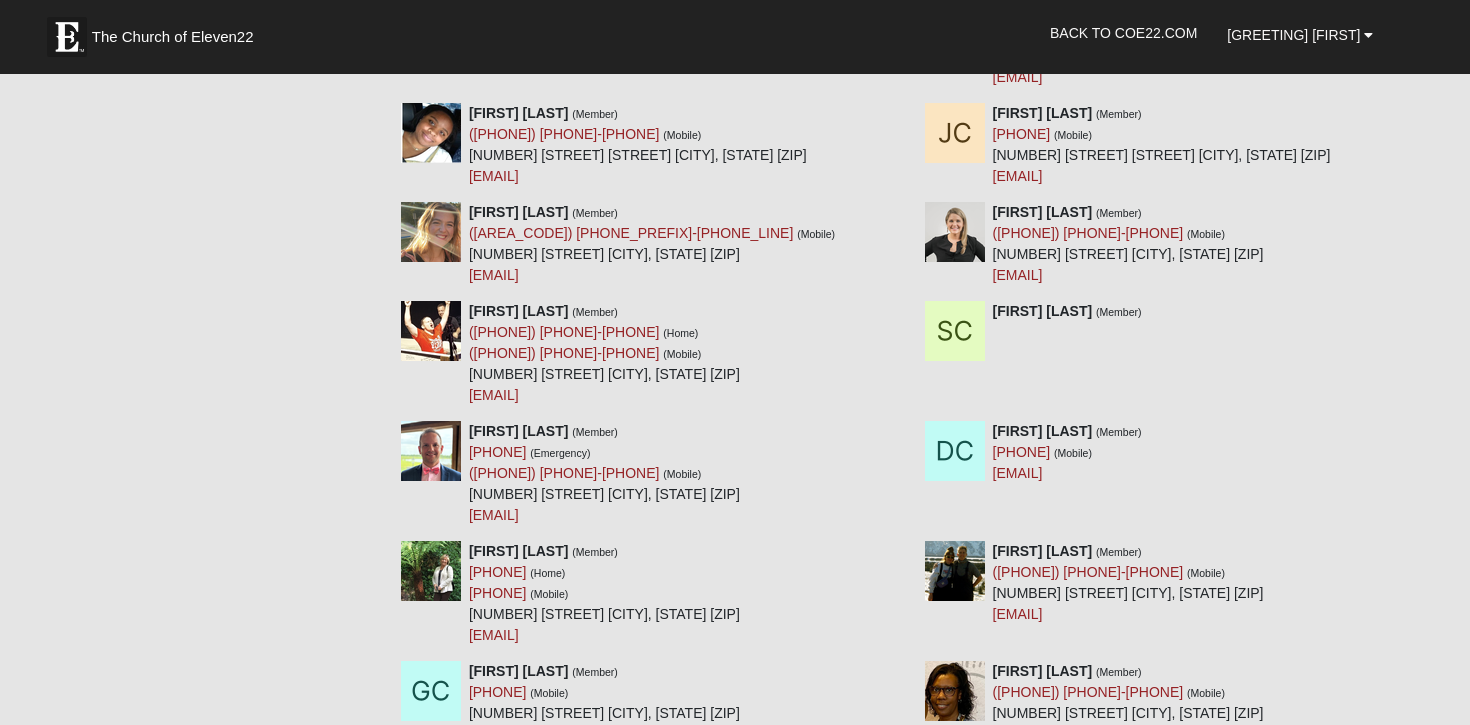 scroll, scrollTop: 4388, scrollLeft: 0, axis: vertical 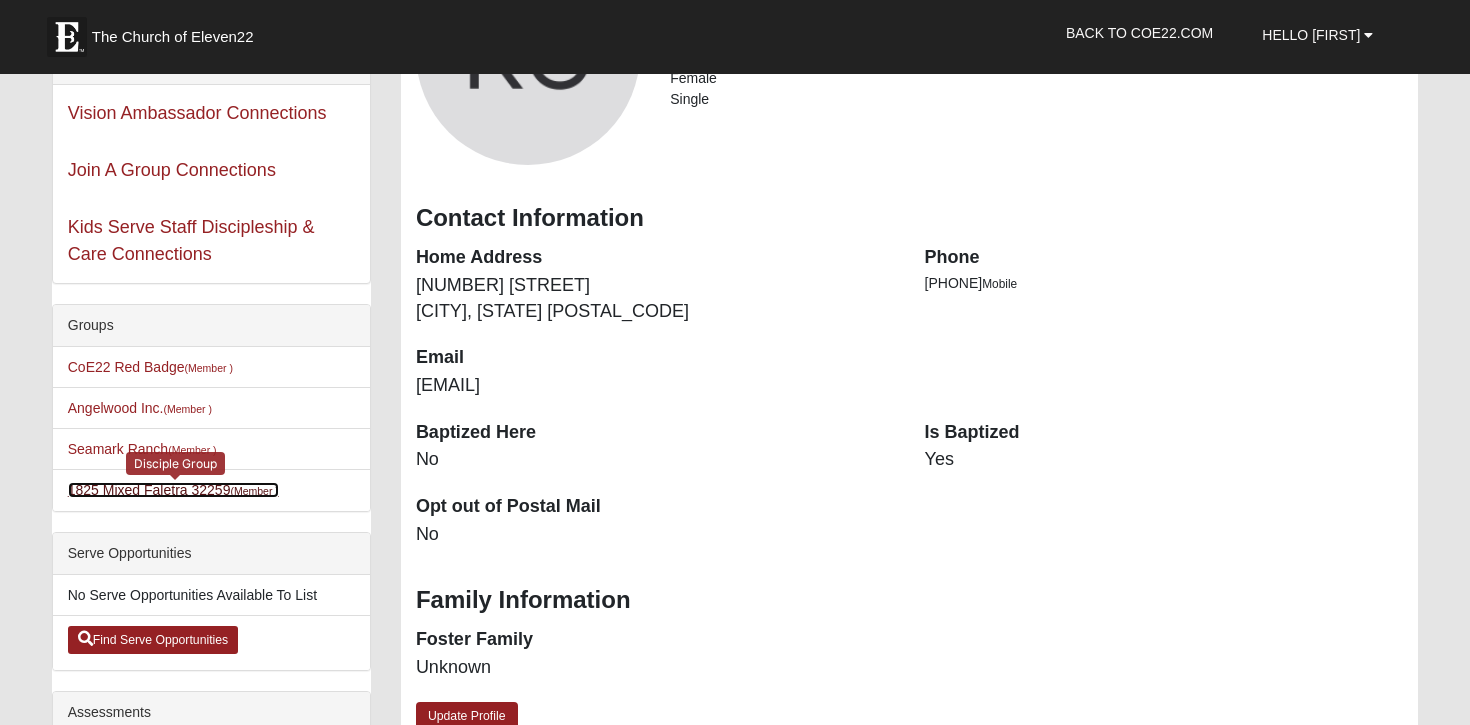 click on "[NUMBER] [STREET] [POSTAL_CODE] (Member )" at bounding box center (173, 490) 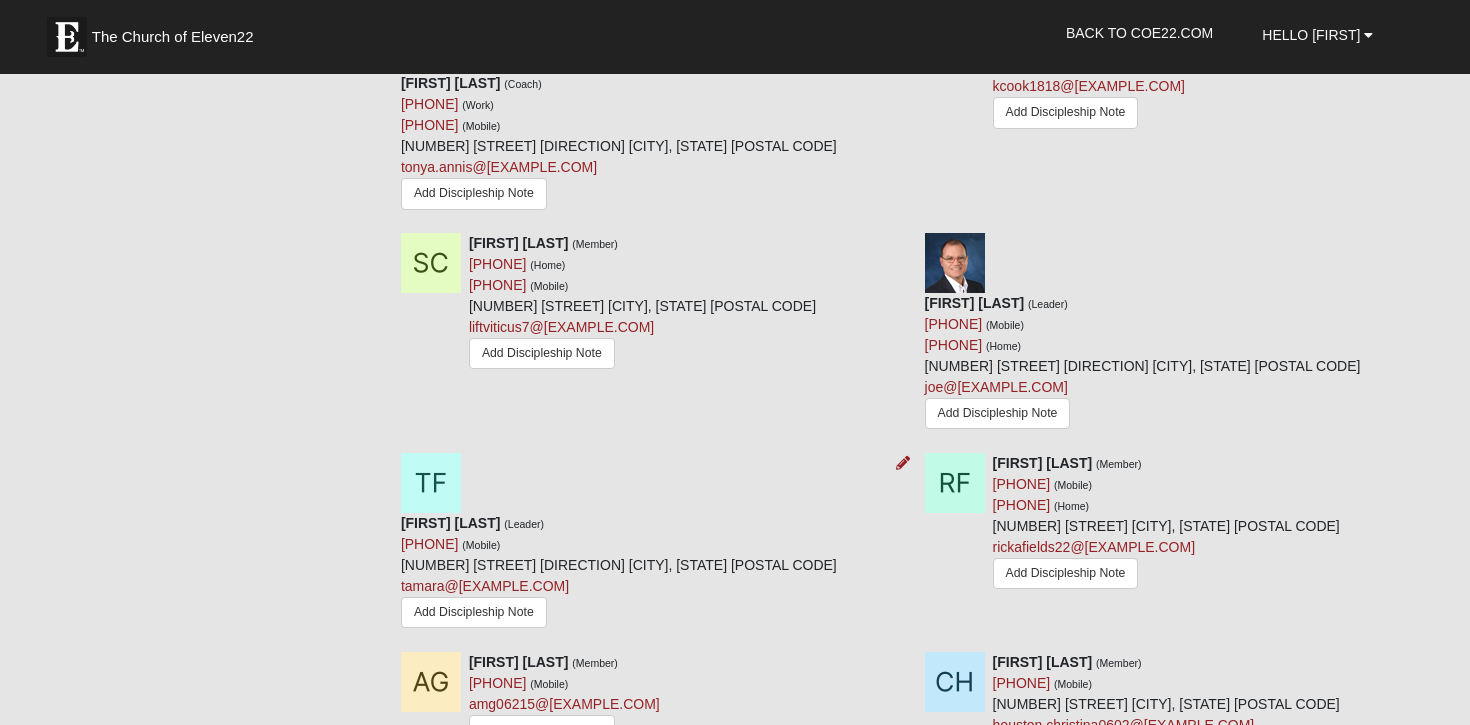 scroll, scrollTop: 1071, scrollLeft: 0, axis: vertical 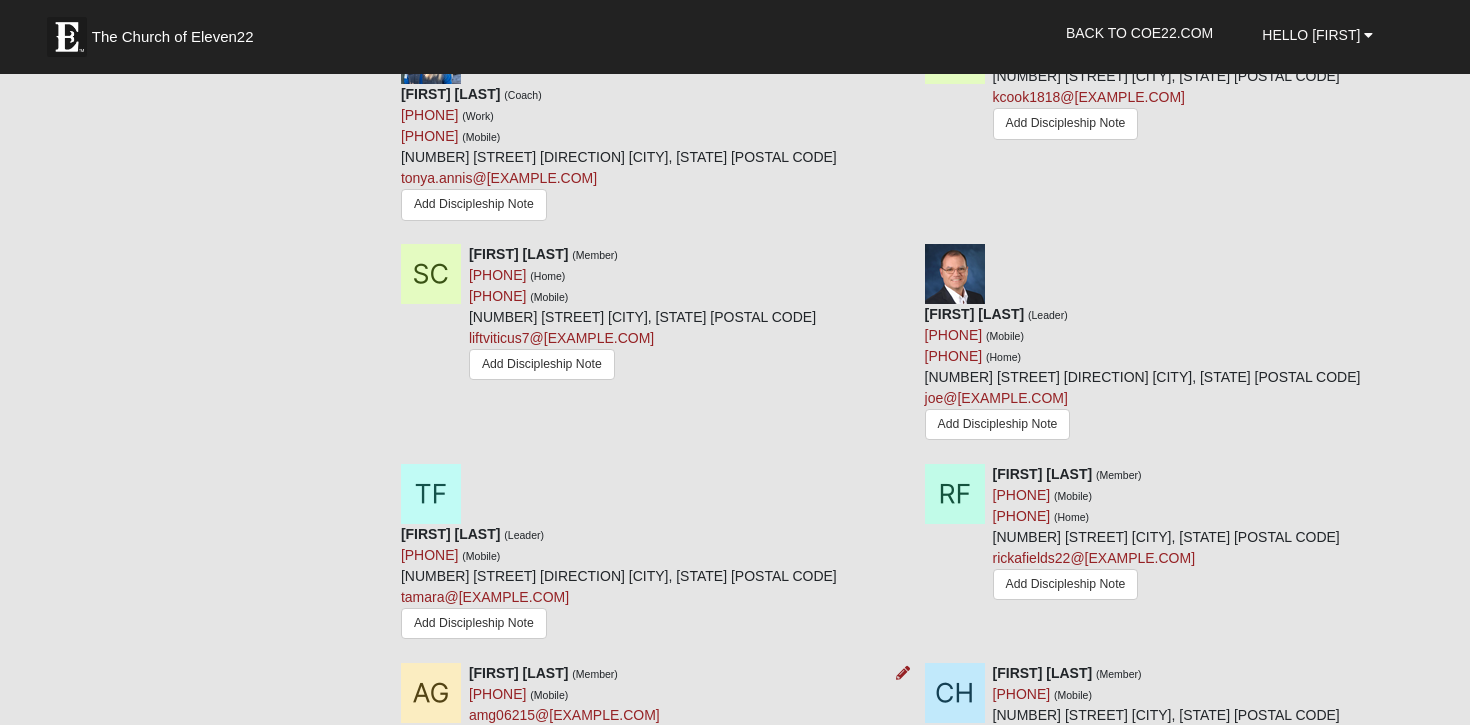 click at bounding box center [431, 693] 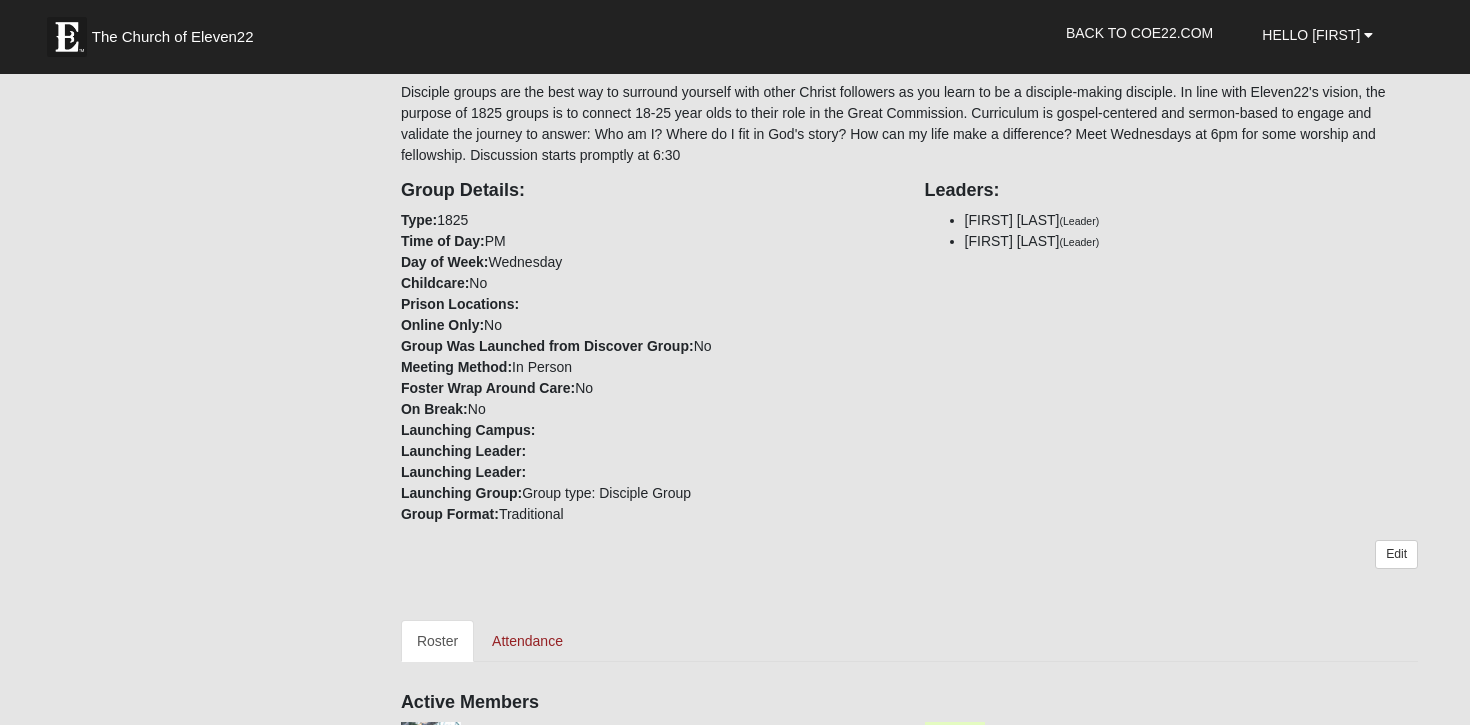 scroll, scrollTop: 377, scrollLeft: 0, axis: vertical 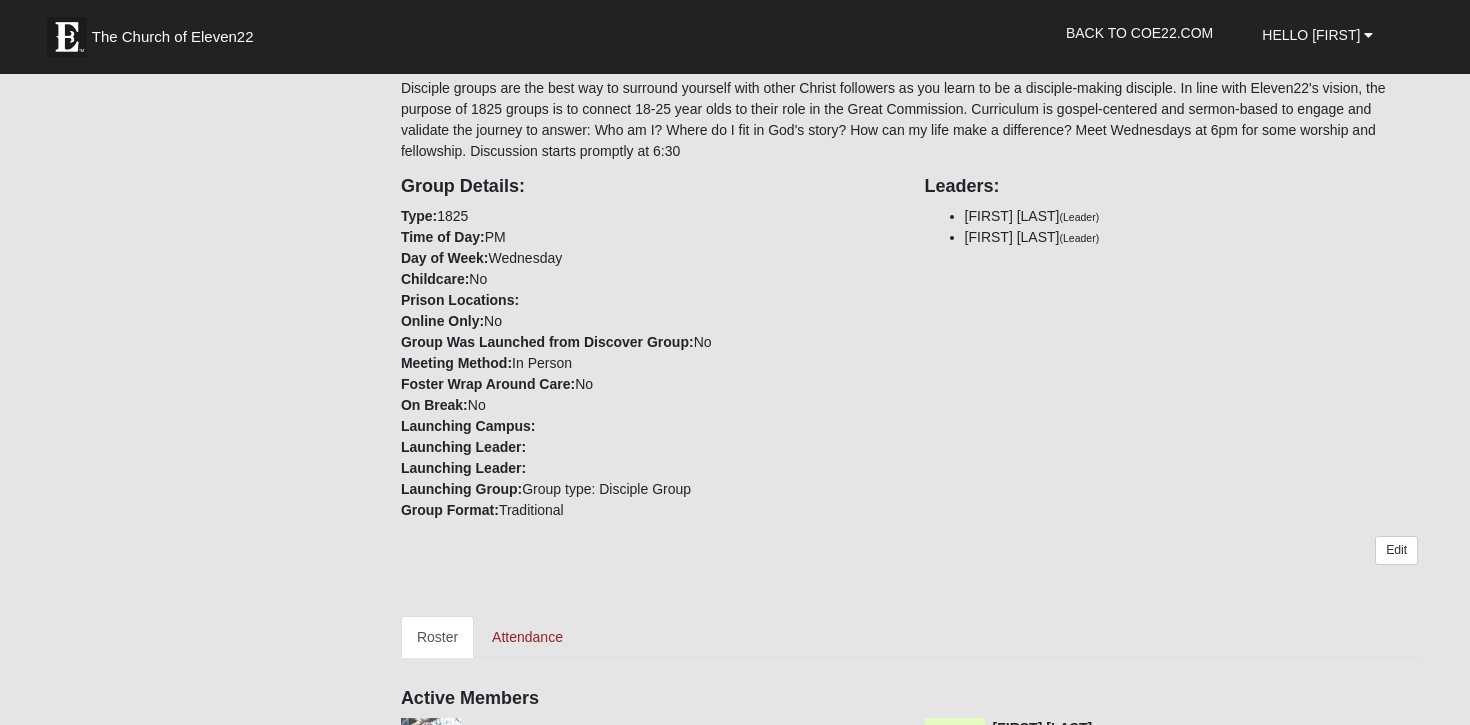 drag, startPoint x: 584, startPoint y: 515, endPoint x: 435, endPoint y: 354, distance: 219.36728 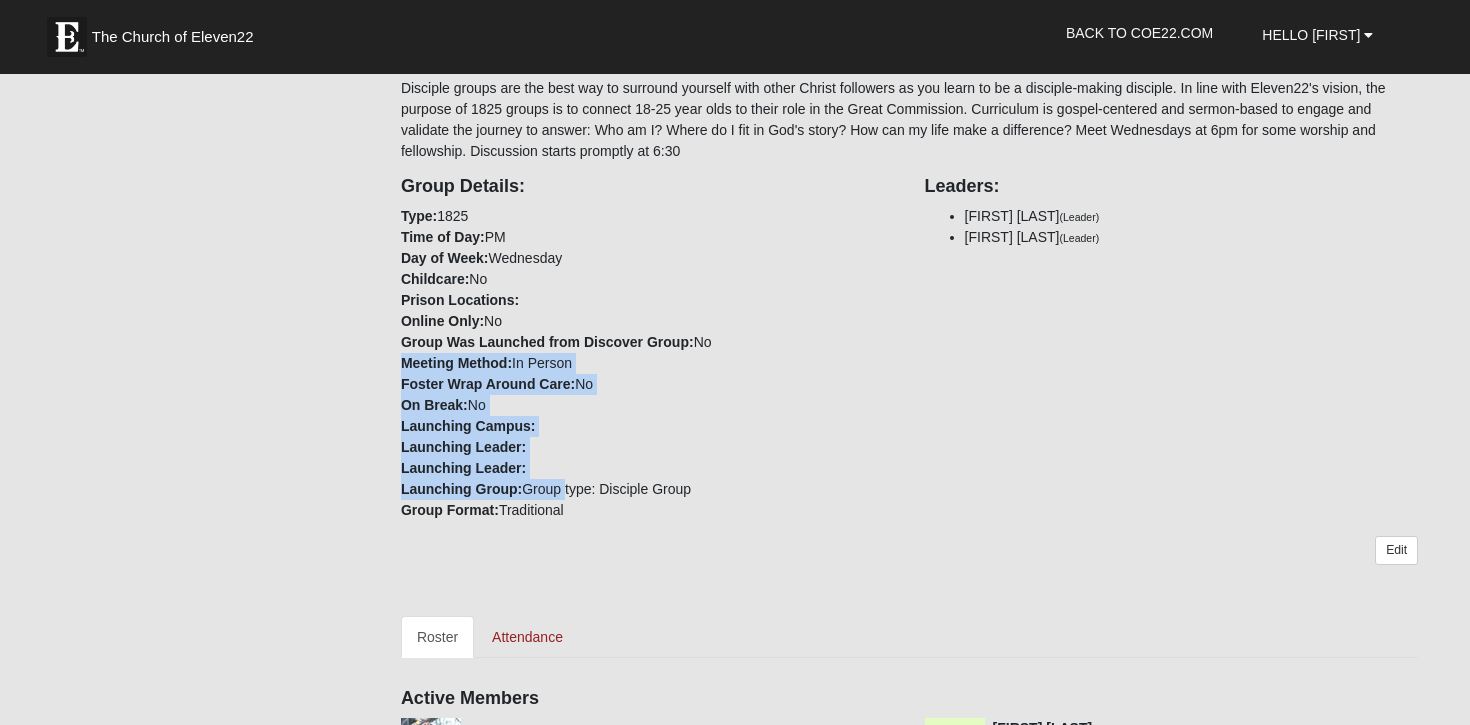 drag, startPoint x: 435, startPoint y: 354, endPoint x: 527, endPoint y: 481, distance: 156.82155 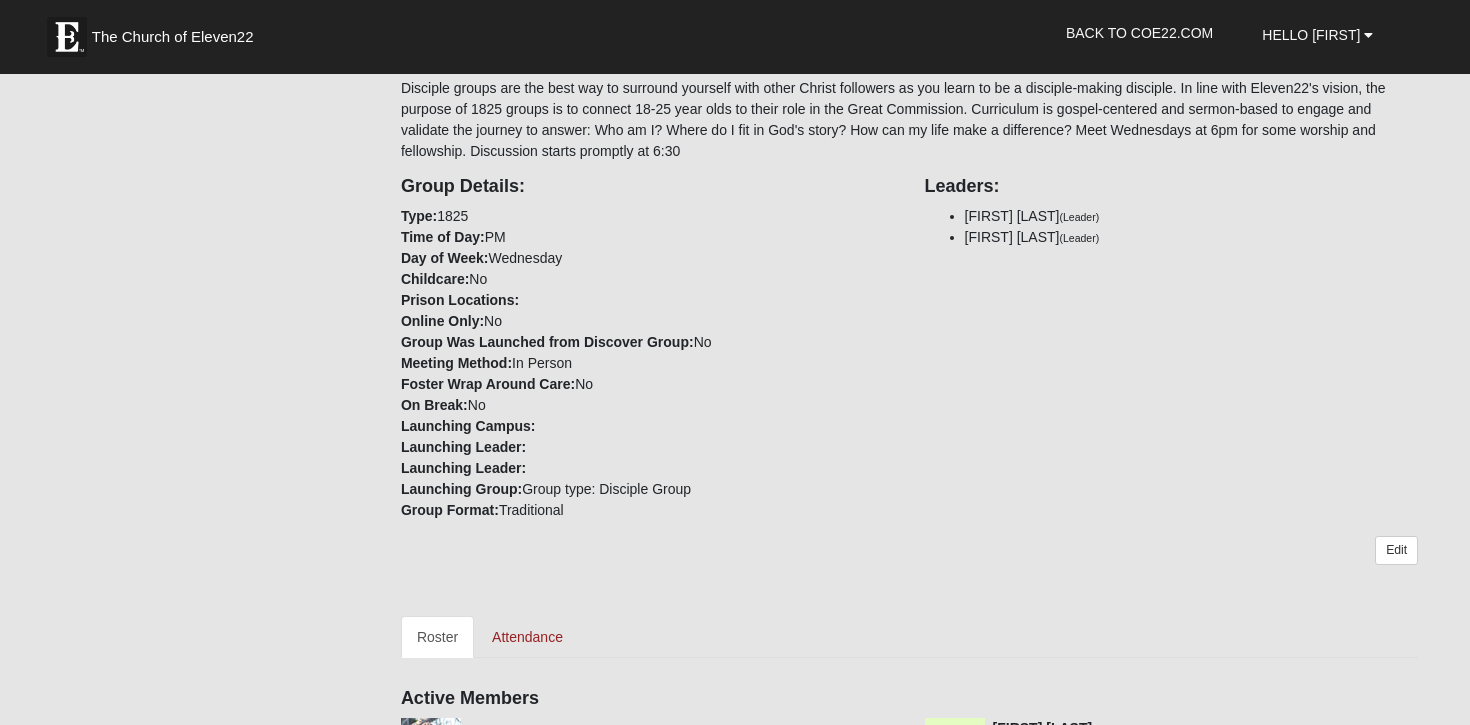 drag, startPoint x: 737, startPoint y: 339, endPoint x: 415, endPoint y: 209, distance: 347.25208 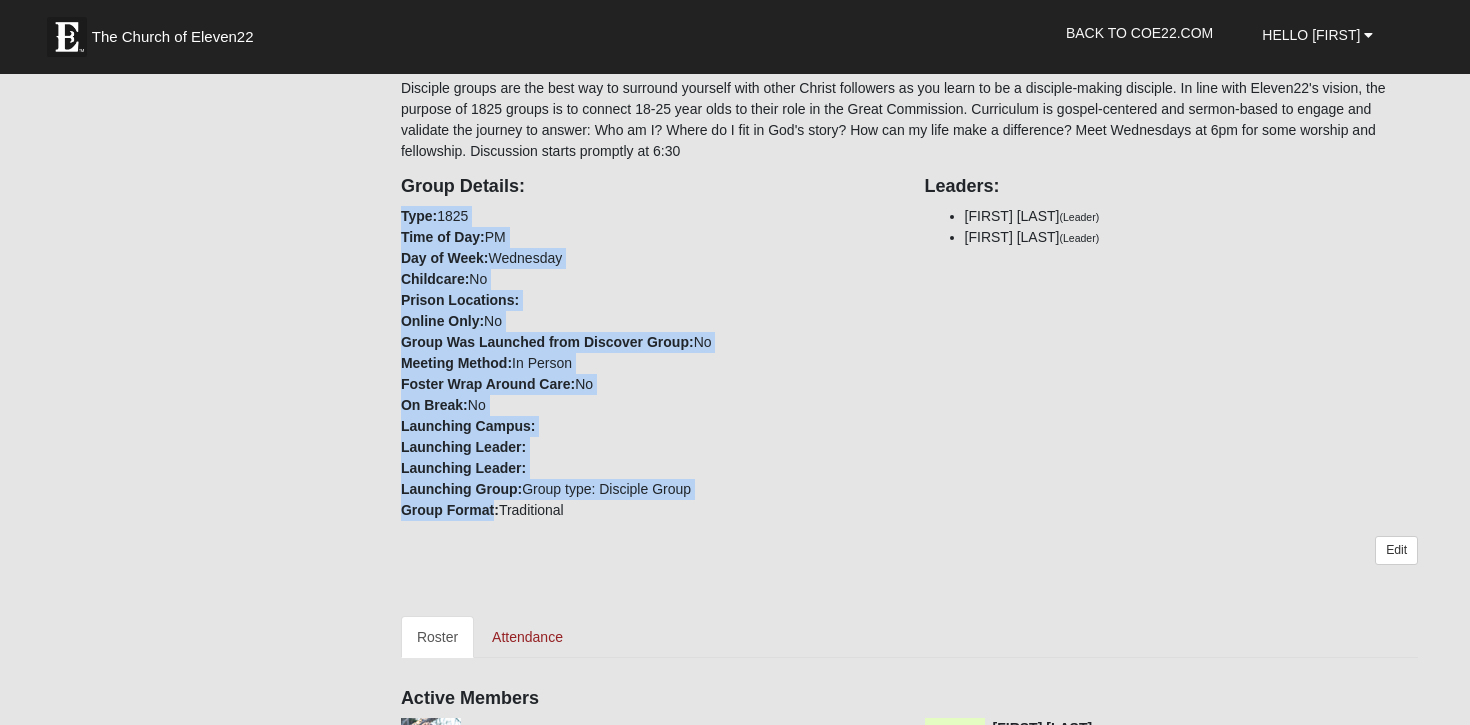 drag, startPoint x: 415, startPoint y: 209, endPoint x: 477, endPoint y: 507, distance: 304.38135 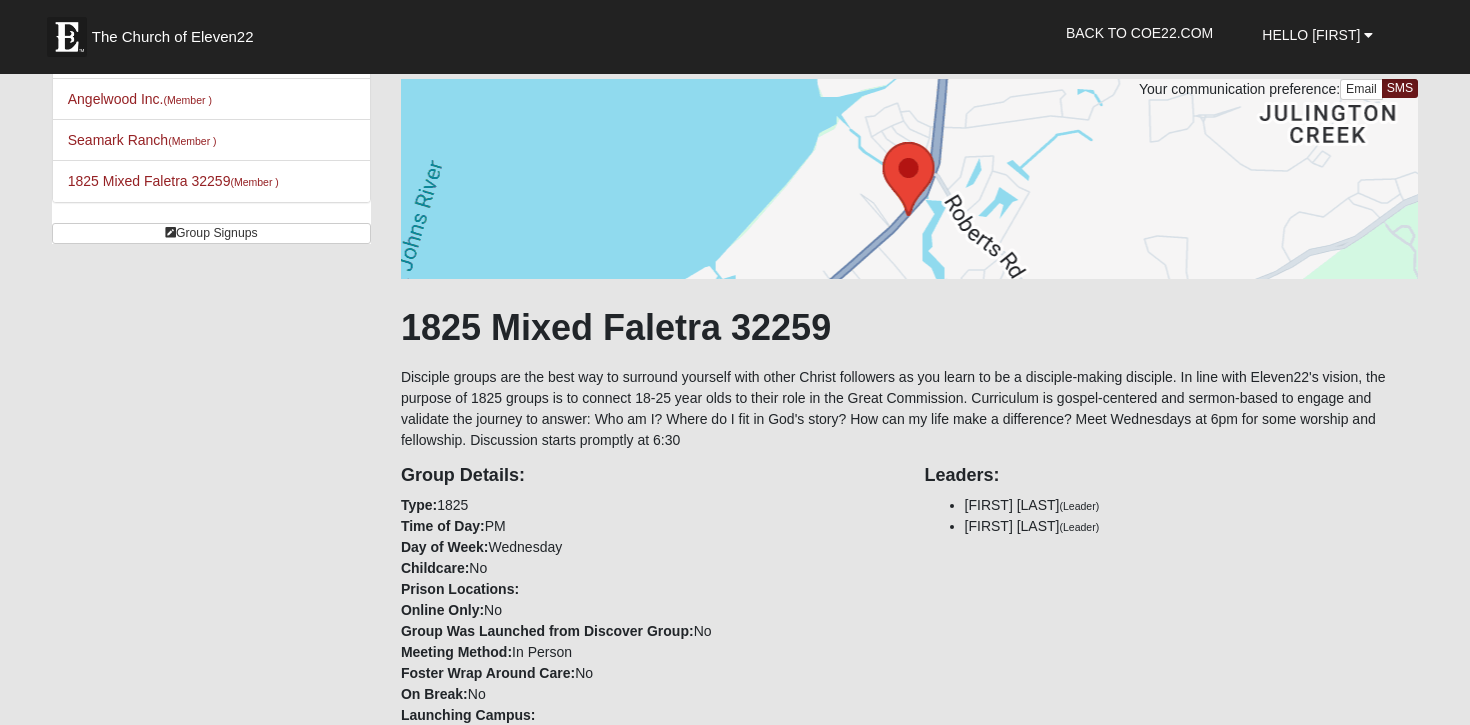 scroll, scrollTop: 0, scrollLeft: 0, axis: both 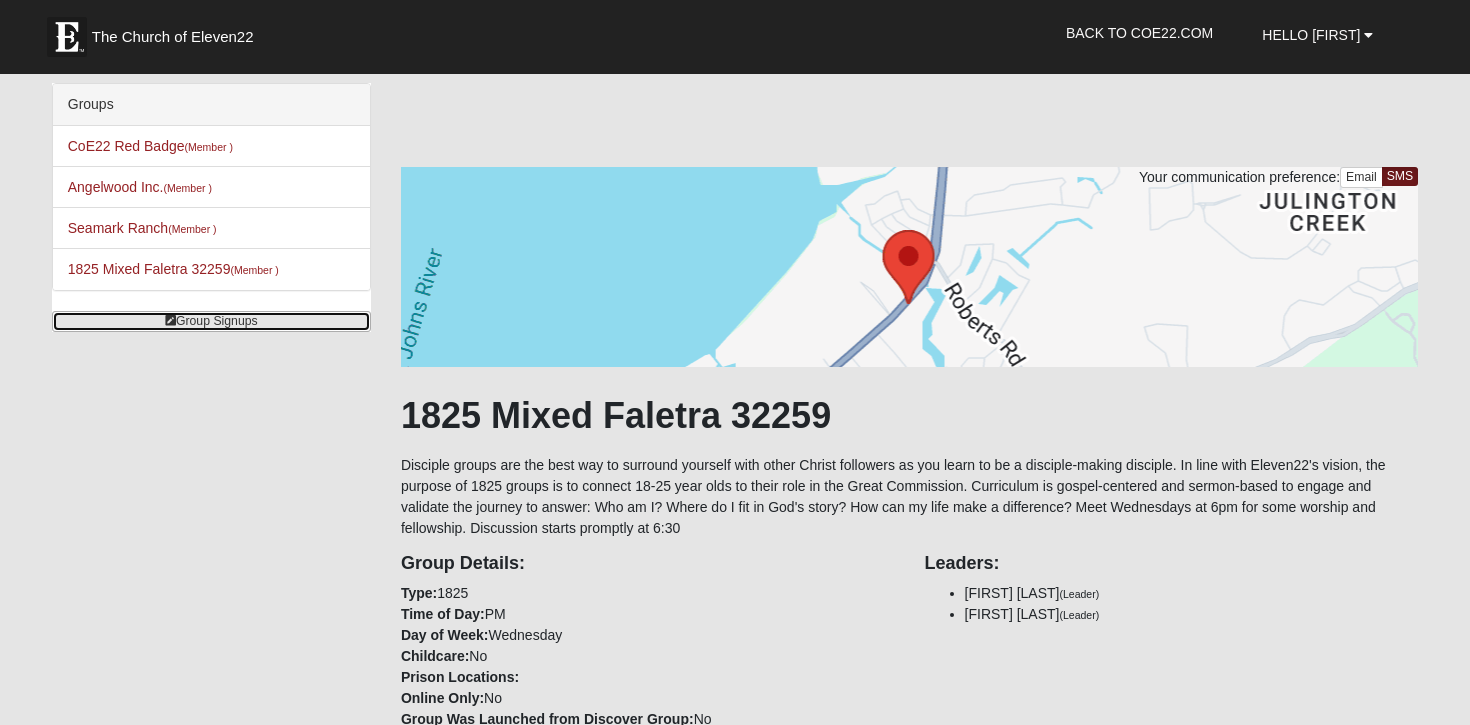 click on "Group Signups" at bounding box center [211, 321] 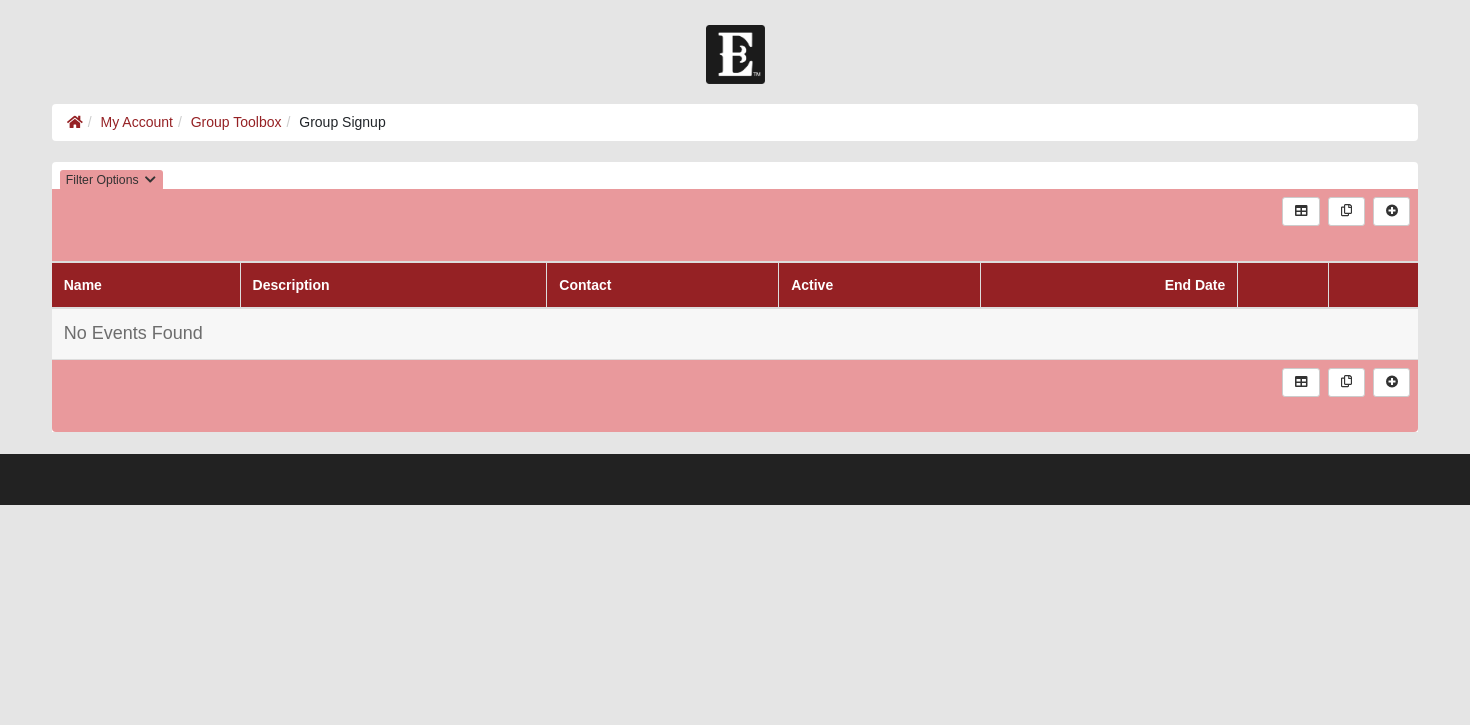 scroll, scrollTop: 0, scrollLeft: 0, axis: both 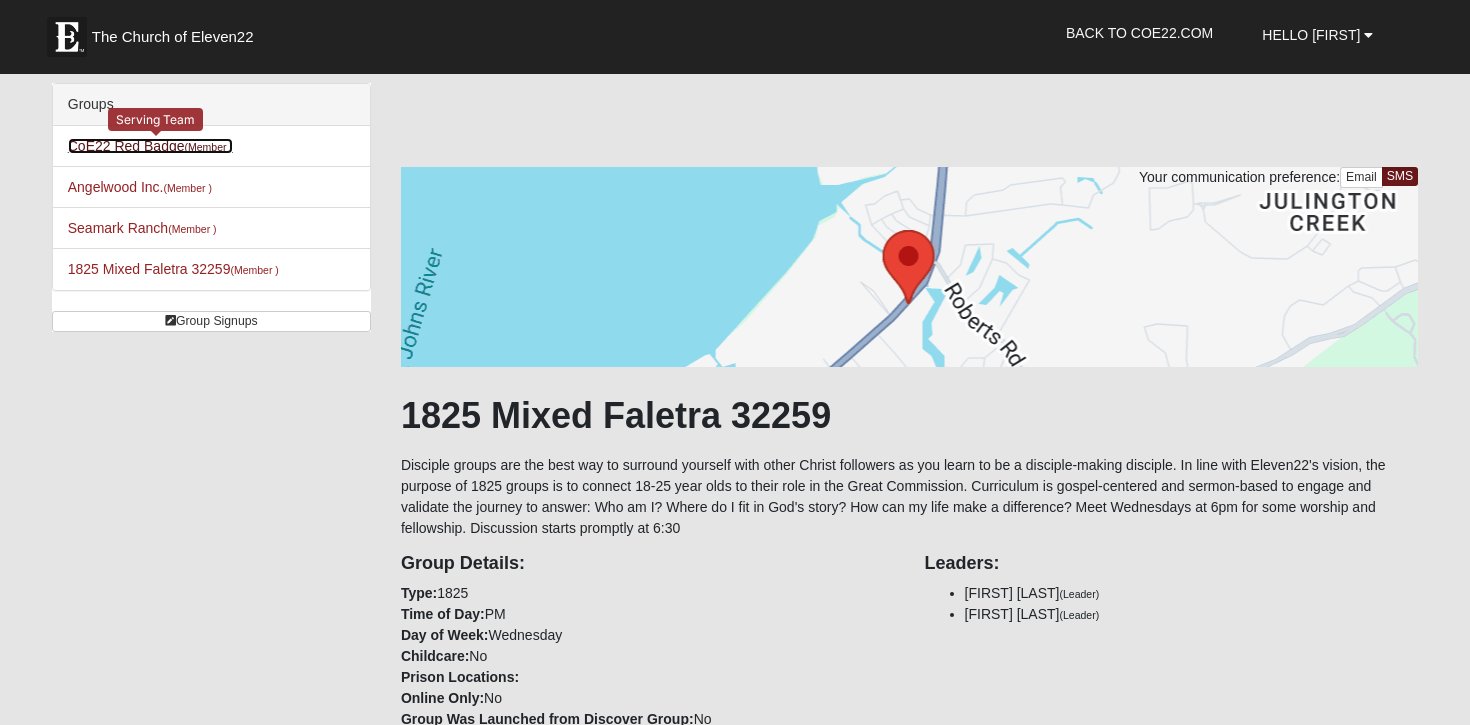 click on "CoE22 Red Badge  (Member        )" at bounding box center [150, 146] 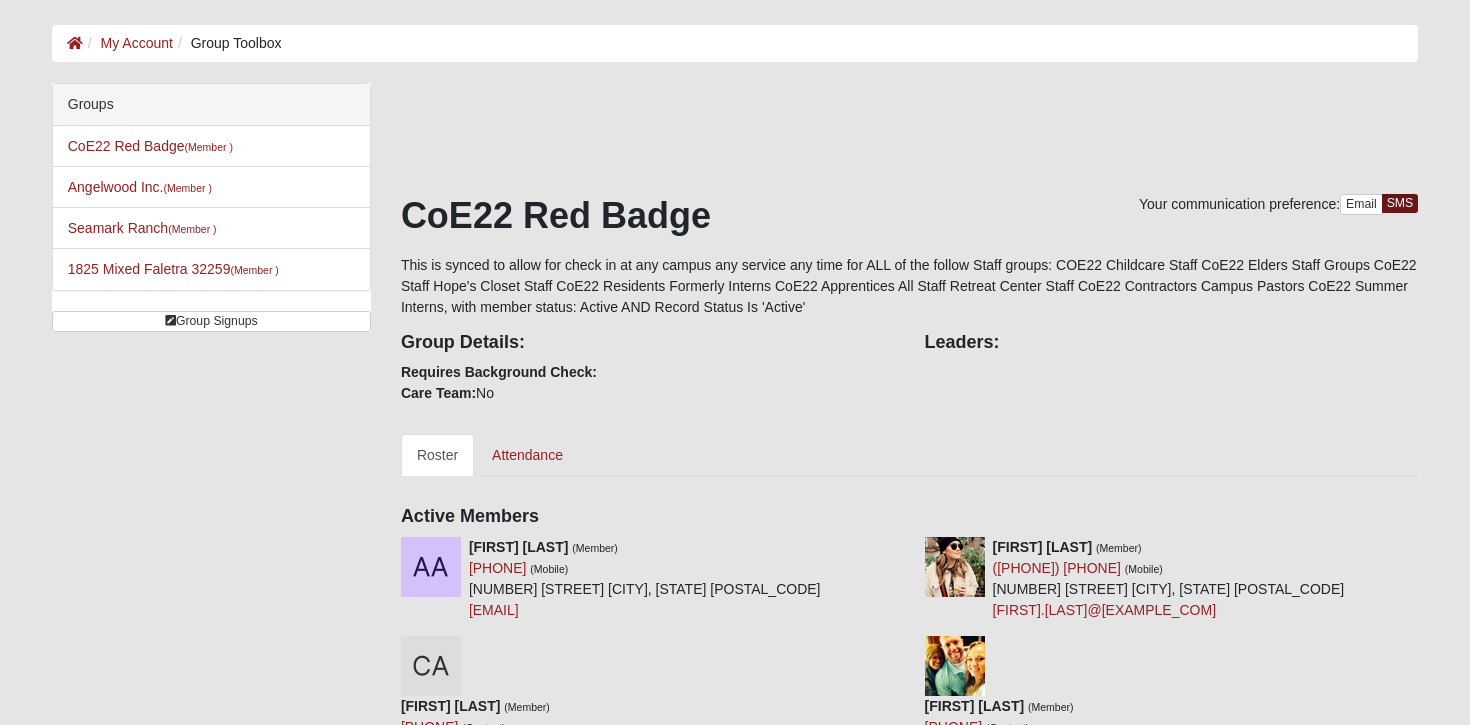 scroll, scrollTop: 0, scrollLeft: 0, axis: both 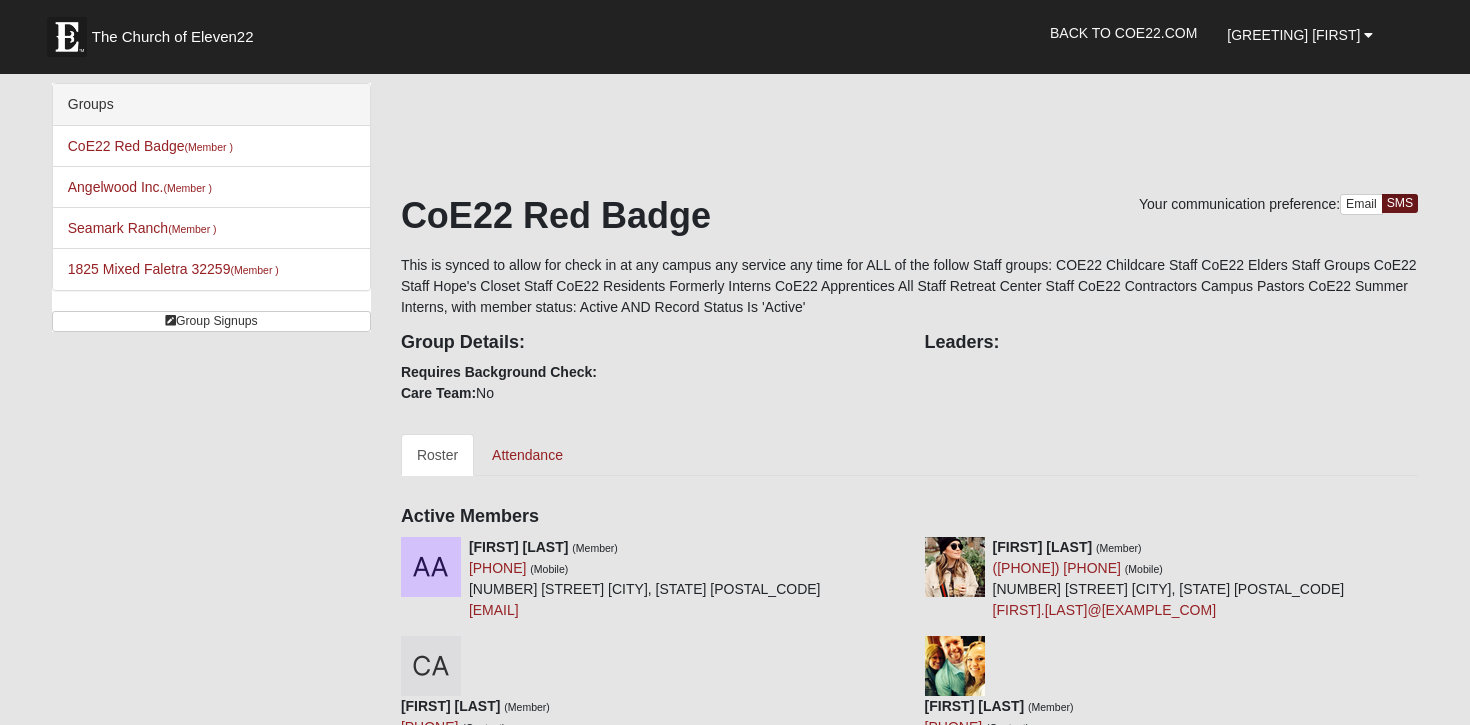 click on "Your communication preference:
Email SMS
CoE22 Red Badge
This is synced to allow for check in at any campus any service any time for ALL of the follow Staff groups: COE22 Childcare Staff 	 	CoE22 Elders	 	 	Staff Groups	 	 	CoE22 Staff	 	 	Hope's Closet Staff
CoE22 Residents	Formerly Interns	 	CoE22 Apprentices	 	 	All Staff	Retreat Center Staff	 	 	CoE22 Contractors	 	 	Campus Pastors		CoE22 Summer Interns,
with member status: Active AND Record Status Is 'Active'
Group Details:
Requires Background Check:
Care Team:  No
Leaders:
Roster
Attendance
Active Members
[FIRST] [LAST]
(Member)
([PHONE])    (Mobile)" at bounding box center (909, 20567) 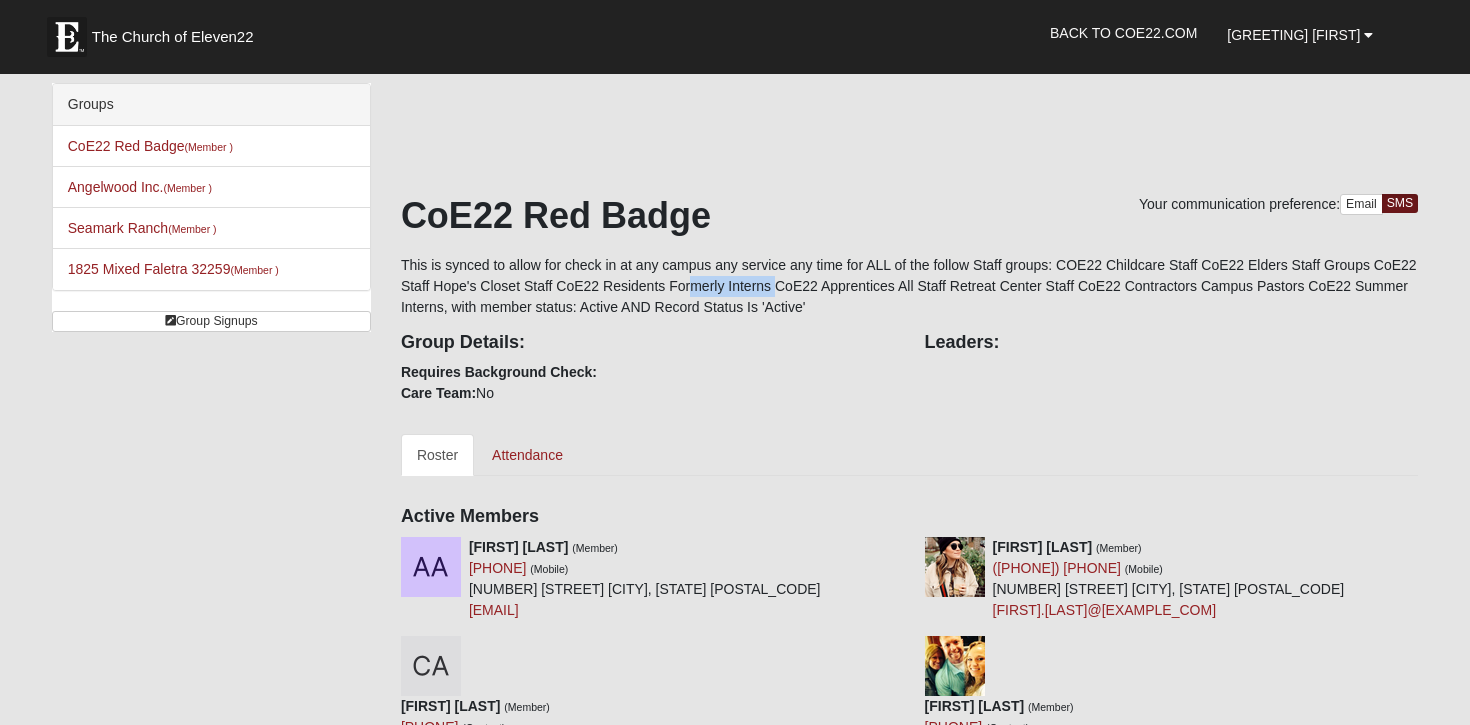 drag, startPoint x: 677, startPoint y: 285, endPoint x: 740, endPoint y: 288, distance: 63.07139 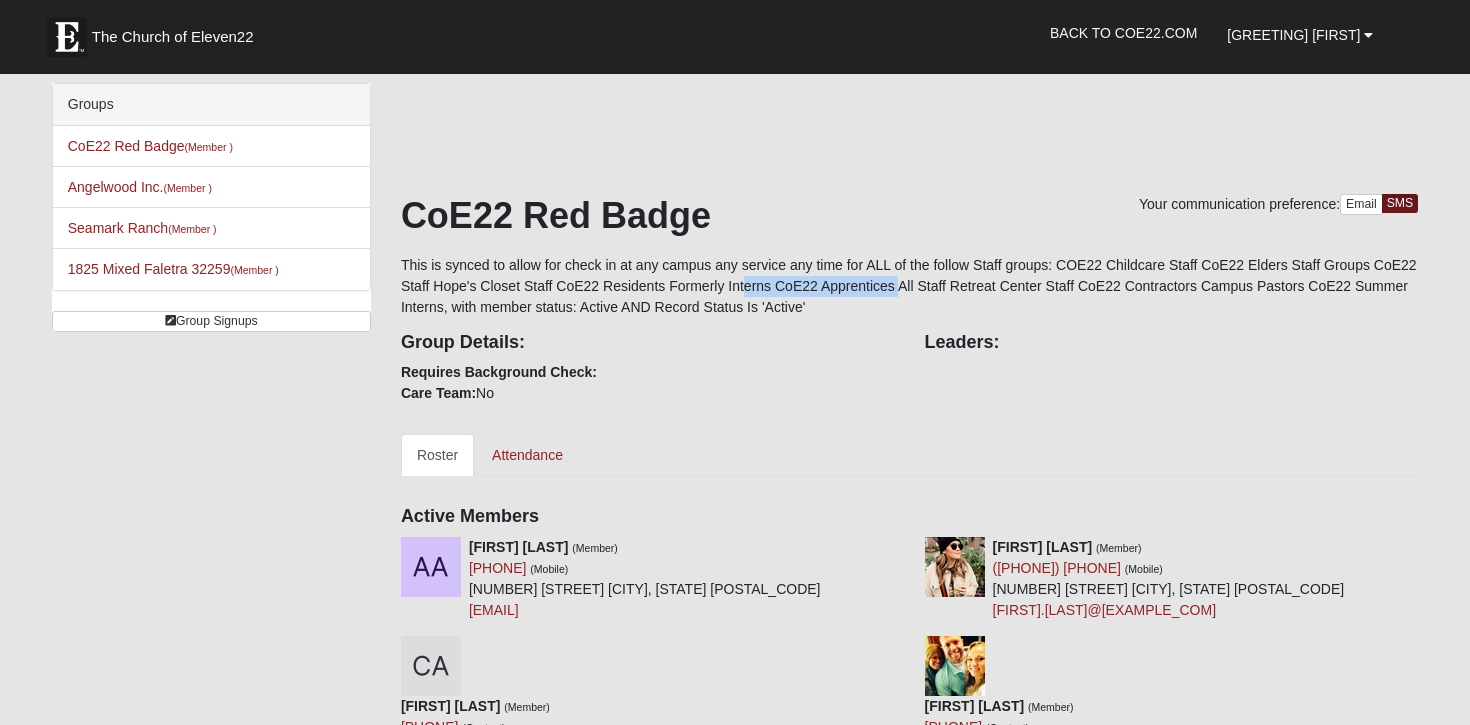 drag, startPoint x: 740, startPoint y: 288, endPoint x: 862, endPoint y: 293, distance: 122.10242 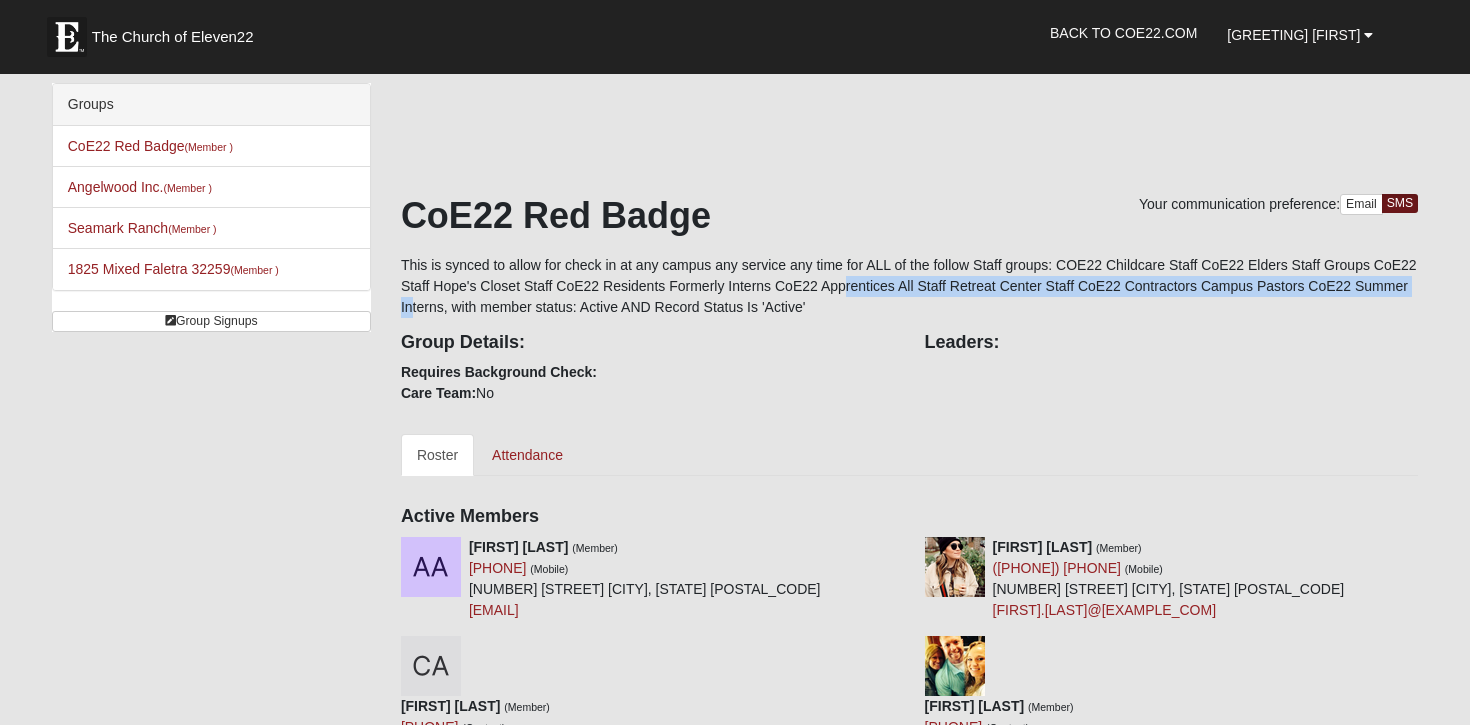 drag, startPoint x: 862, startPoint y: 293, endPoint x: 1394, endPoint y: 294, distance: 532.0009 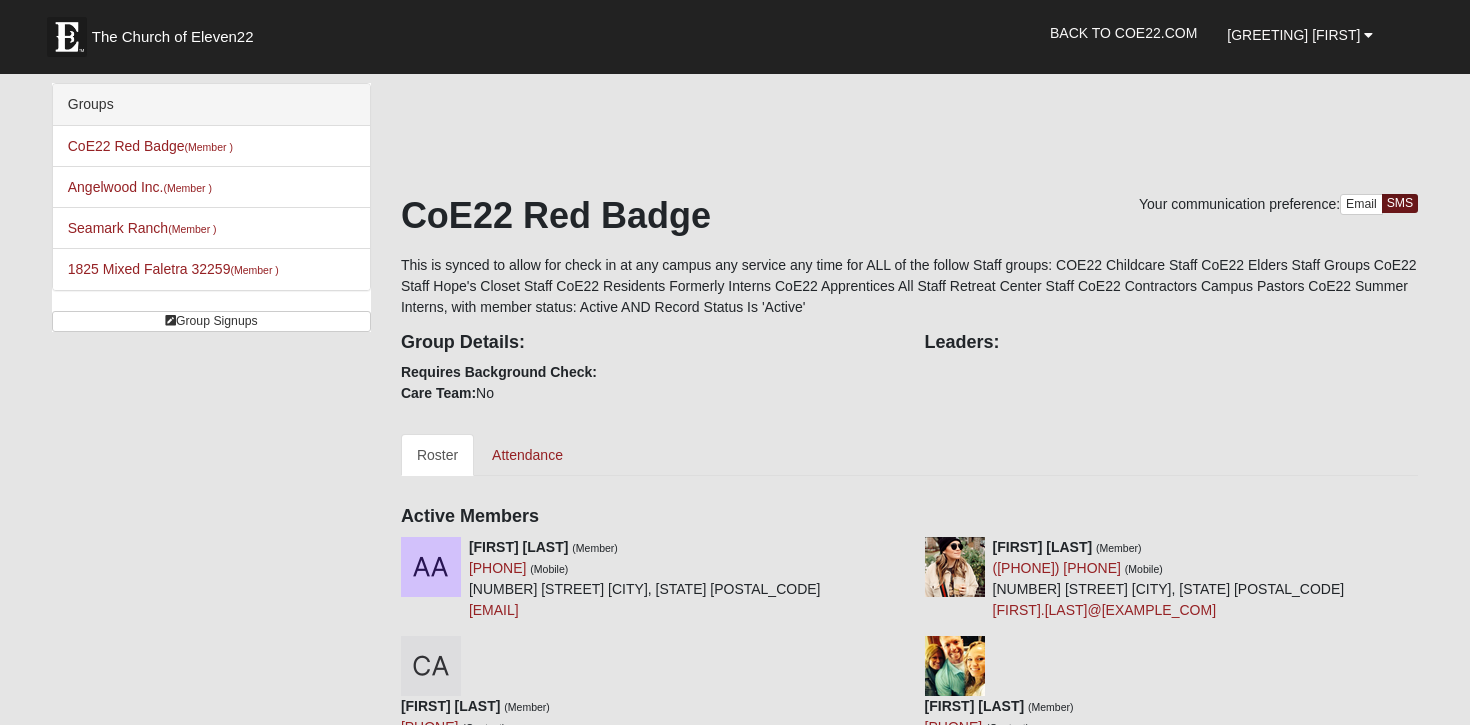 click on "Your communication preference:
Email SMS
CoE22 Red Badge
This is synced to allow for check in at any campus any service any time for ALL of the follow Staff groups: COE22 Childcare Staff 	 	CoE22 Elders	 	 	Staff Groups	 	 	CoE22 Staff	 	 	Hope's Closet Staff
CoE22 Residents	Formerly Interns	 	CoE22 Apprentices	 	 	All Staff	Retreat Center Staff	 	 	CoE22 Contractors	 	 	Campus Pastors		CoE22 Summer Interns,
with member status: Active AND Record Status Is 'Active'
Group Details:
Requires Background Check:
Care Team:  No
Leaders:
Roster
Attendance
Active Members
Austin Adamec
(Member)
(904) 742-7403    (Mobile)" at bounding box center (909, 20567) 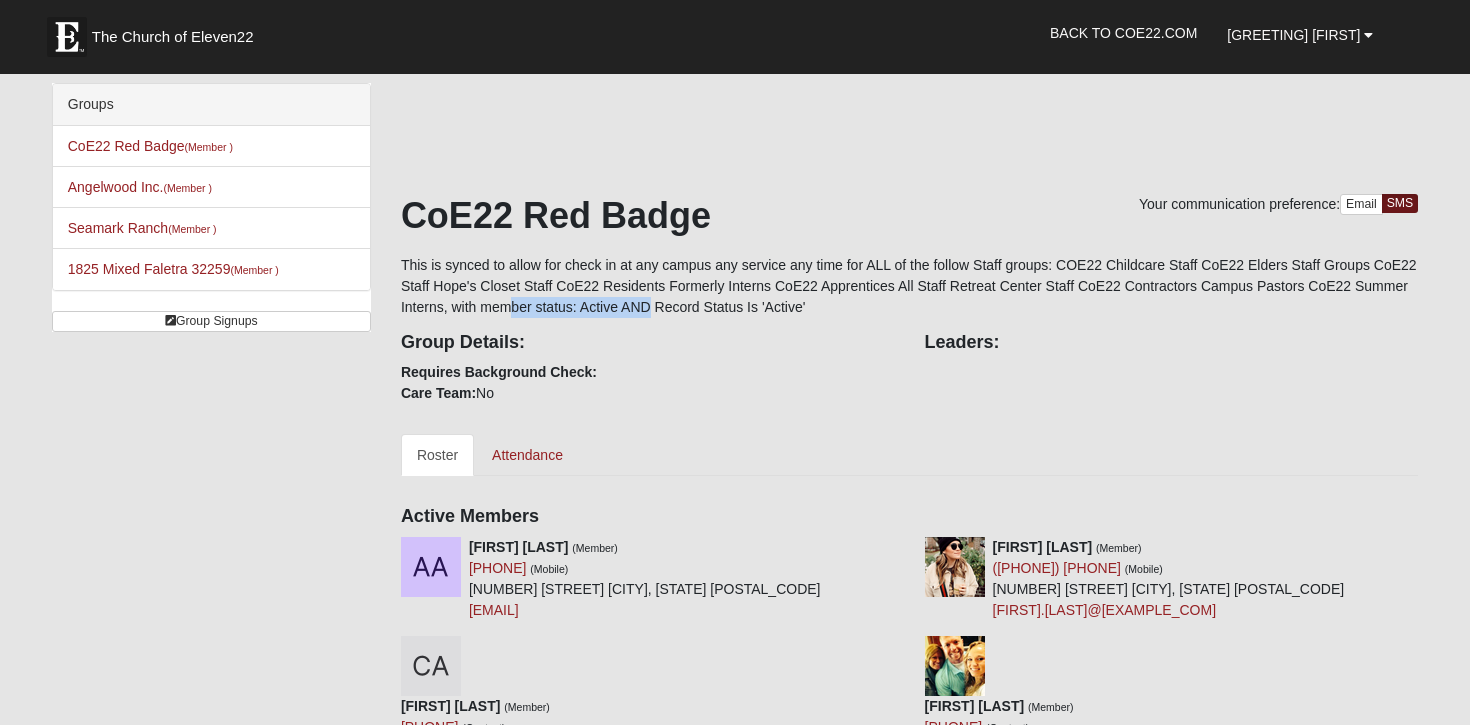 drag, startPoint x: 506, startPoint y: 311, endPoint x: 615, endPoint y: 298, distance: 109.77249 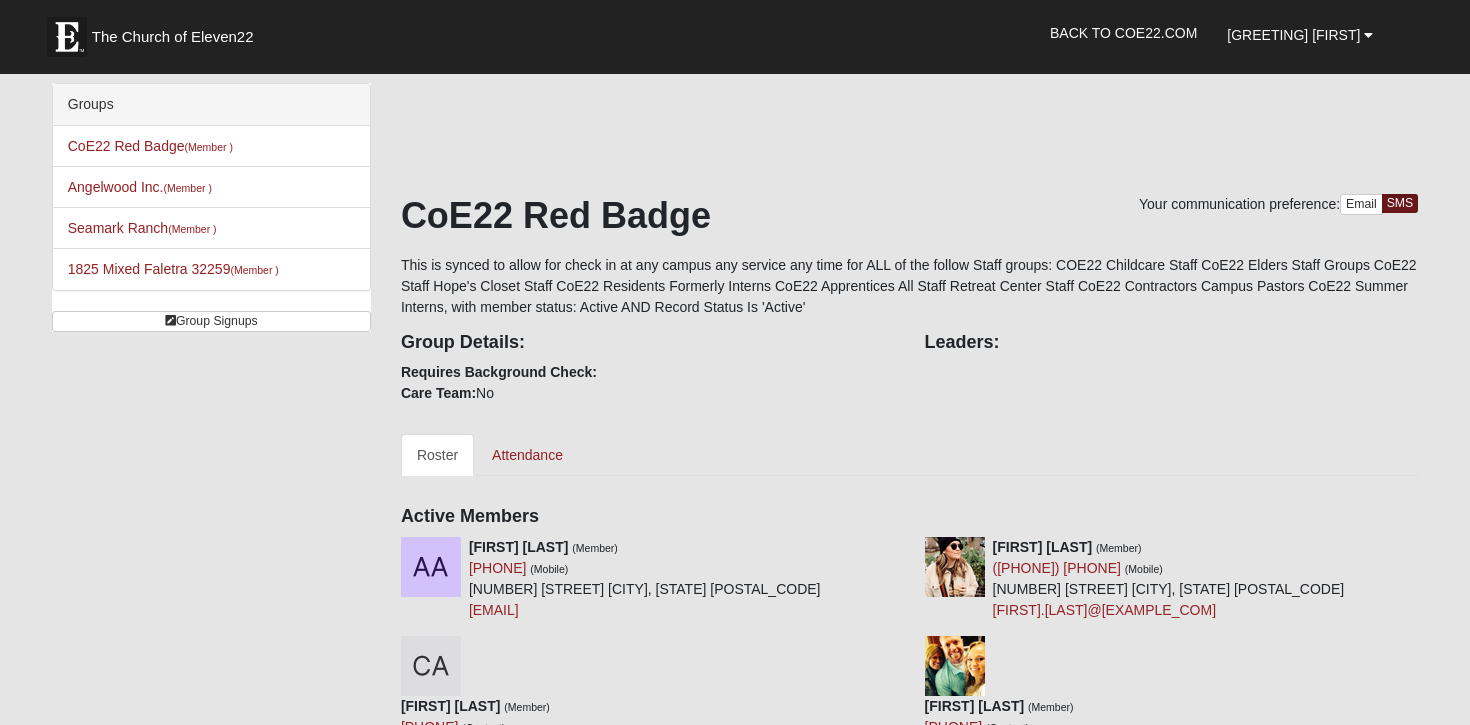 click on "Your communication preference:
Email SMS
CoE22 Red Badge
This is synced to allow for check in at any campus any service any time for ALL of the follow Staff groups: COE22 Childcare Staff 	 	CoE22 Elders	 	 	Staff Groups	 	 	CoE22 Staff	 	 	Hope's Closet Staff
CoE22 Residents	Formerly Interns	 	CoE22 Apprentices	 	 	All Staff	Retreat Center Staff	 	 	CoE22 Contractors	 	 	Campus Pastors		CoE22 Summer Interns,
with member status: Active AND Record Status Is 'Active'
Group Details:
Requires Background Check:
Care Team:  No
Leaders:
Roster
Attendance
Active Members
Austin Adamec
(Member)
(904) 742-7403    (Mobile)" at bounding box center (909, 20567) 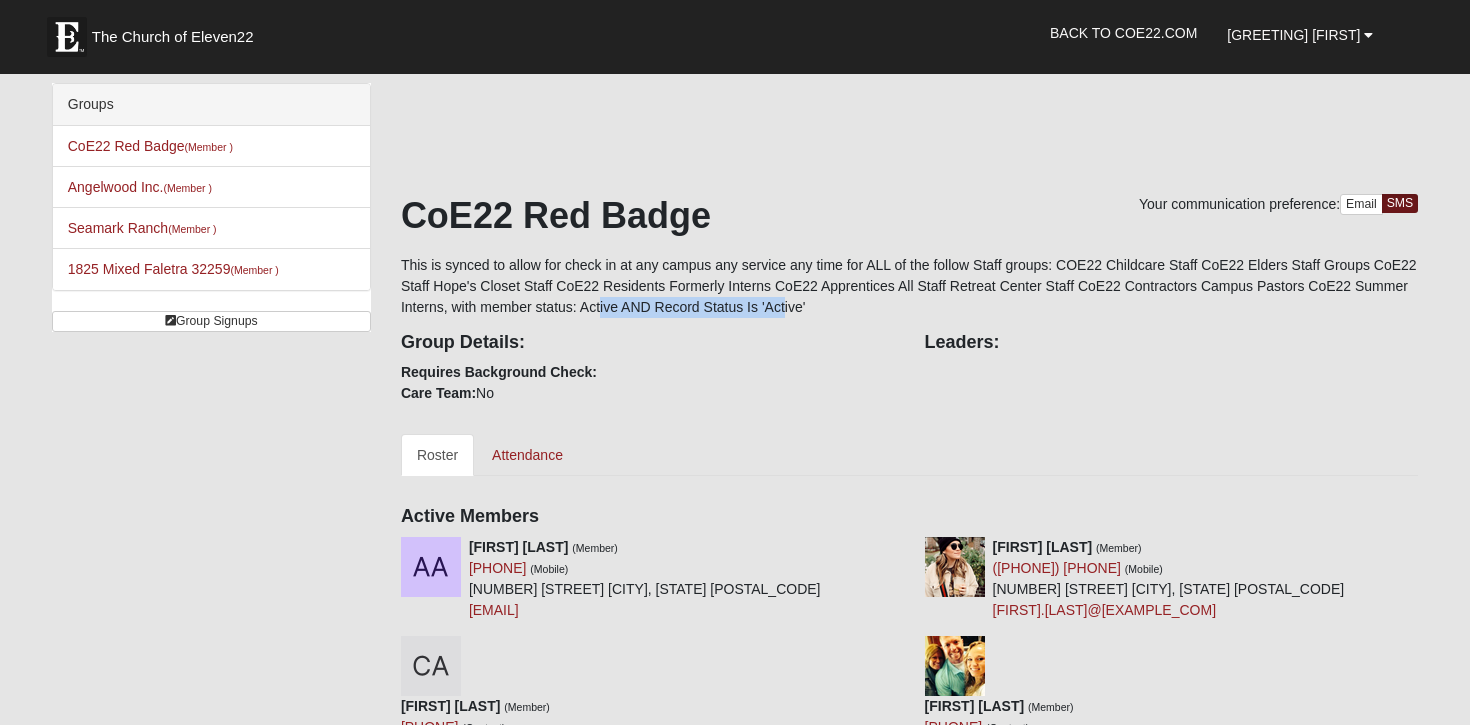 drag, startPoint x: 611, startPoint y: 301, endPoint x: 764, endPoint y: 316, distance: 153.73354 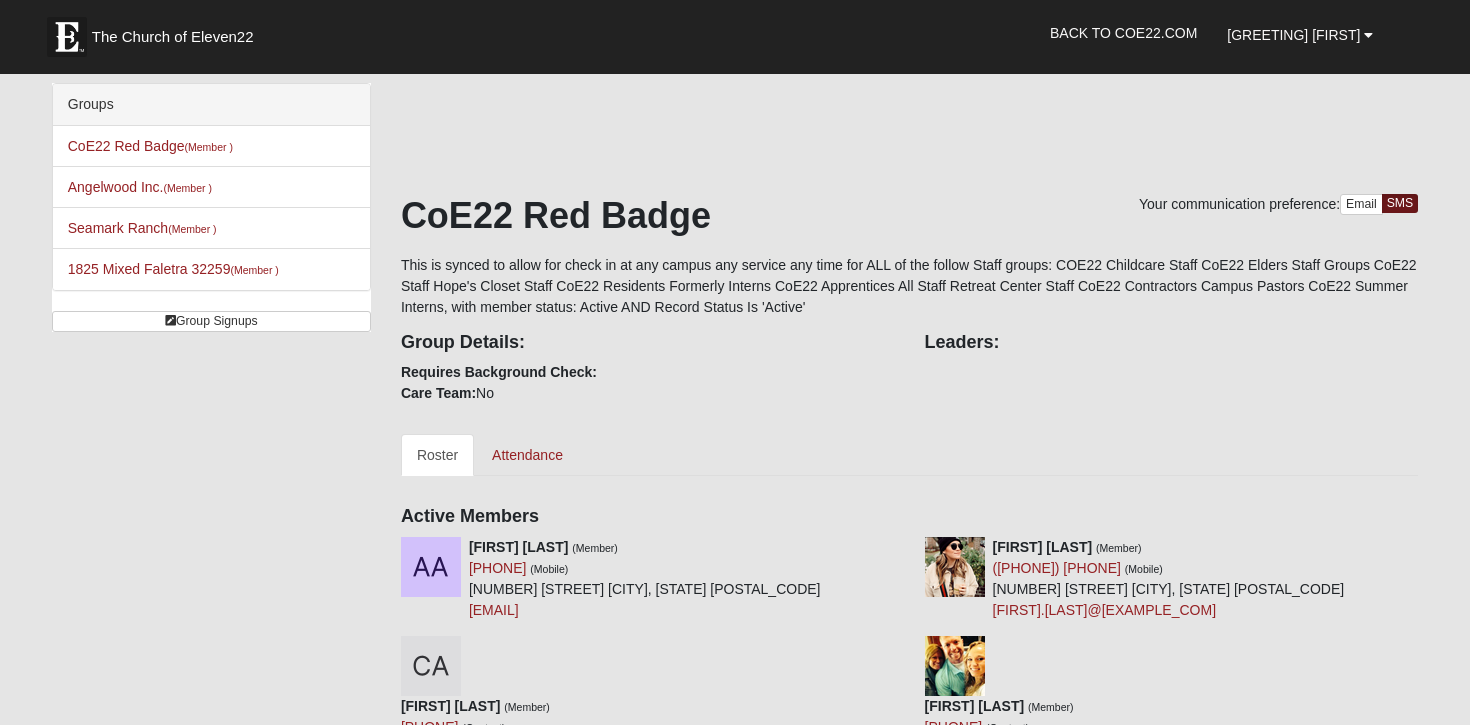 drag, startPoint x: 764, startPoint y: 316, endPoint x: 736, endPoint y: 287, distance: 40.311287 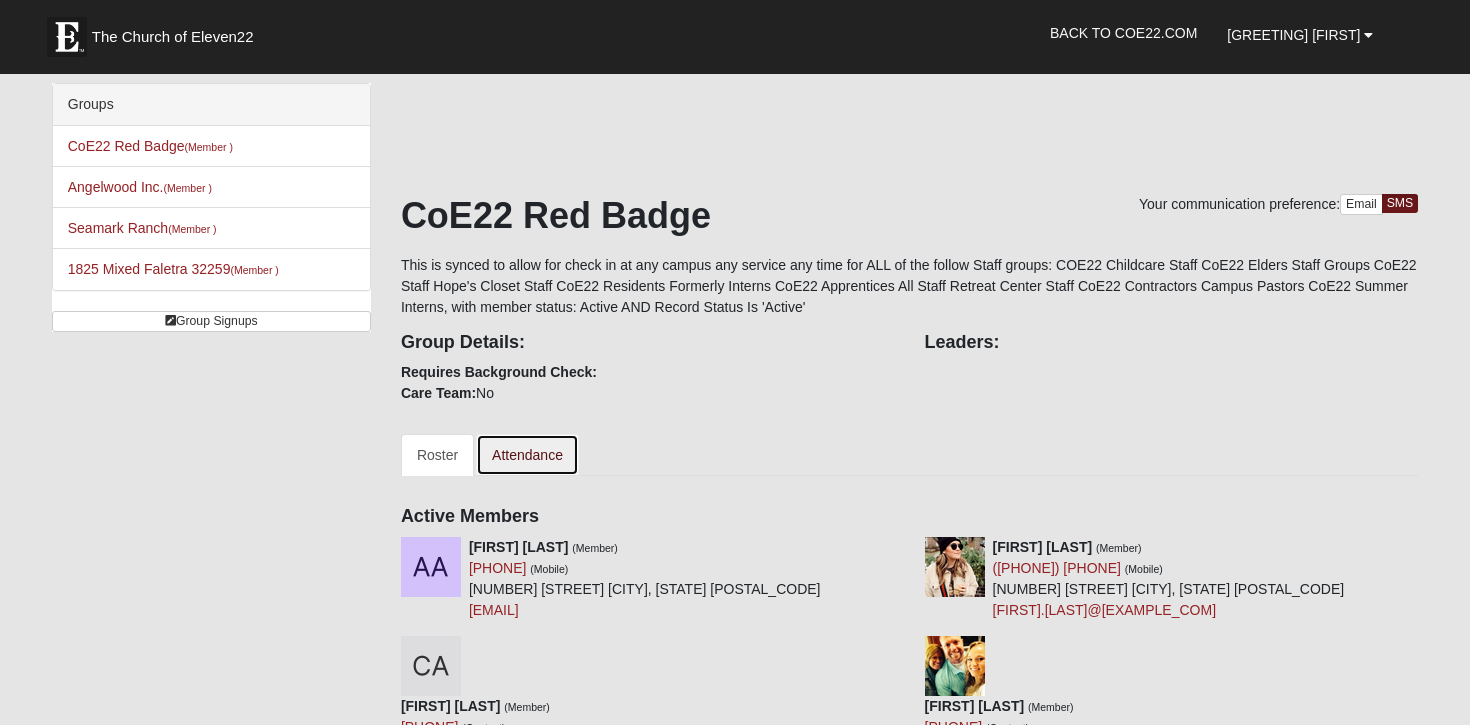 click on "Attendance" at bounding box center (527, 455) 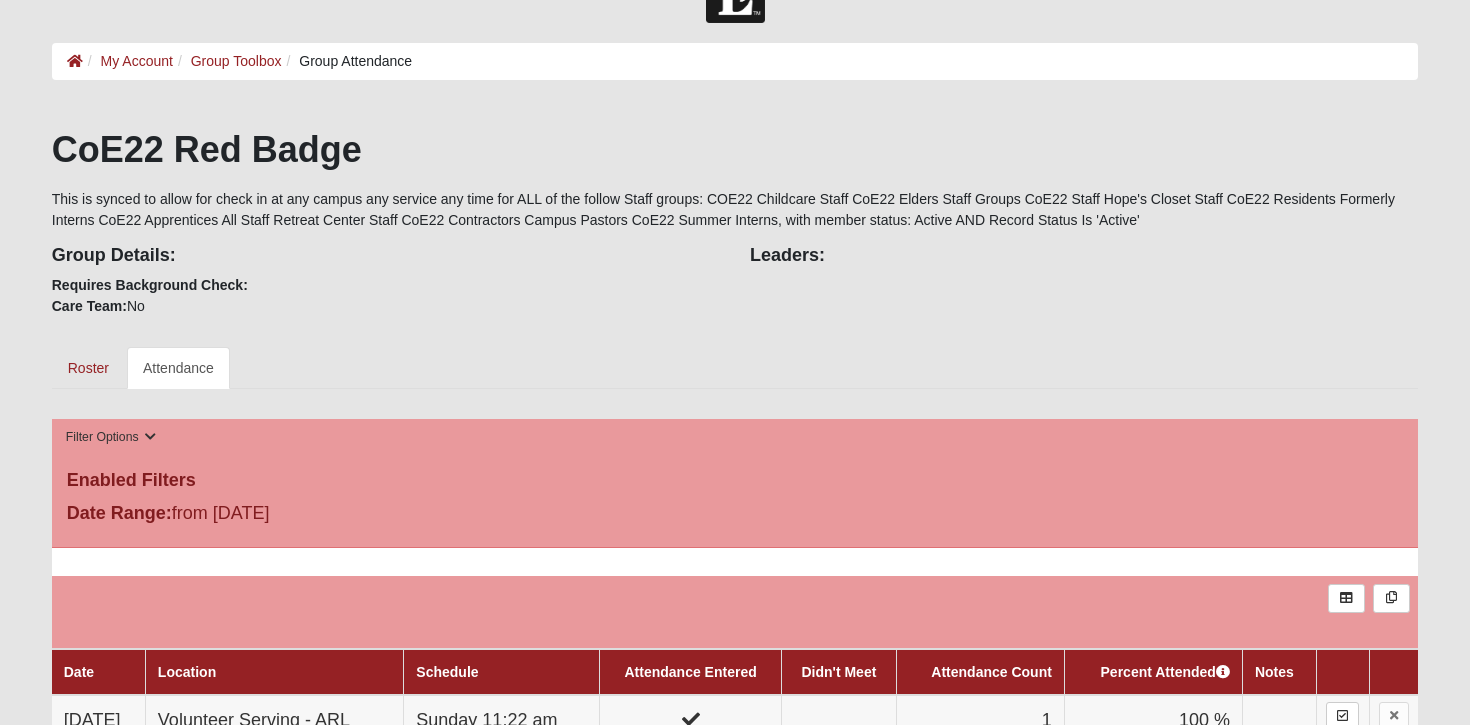 scroll, scrollTop: 0, scrollLeft: 0, axis: both 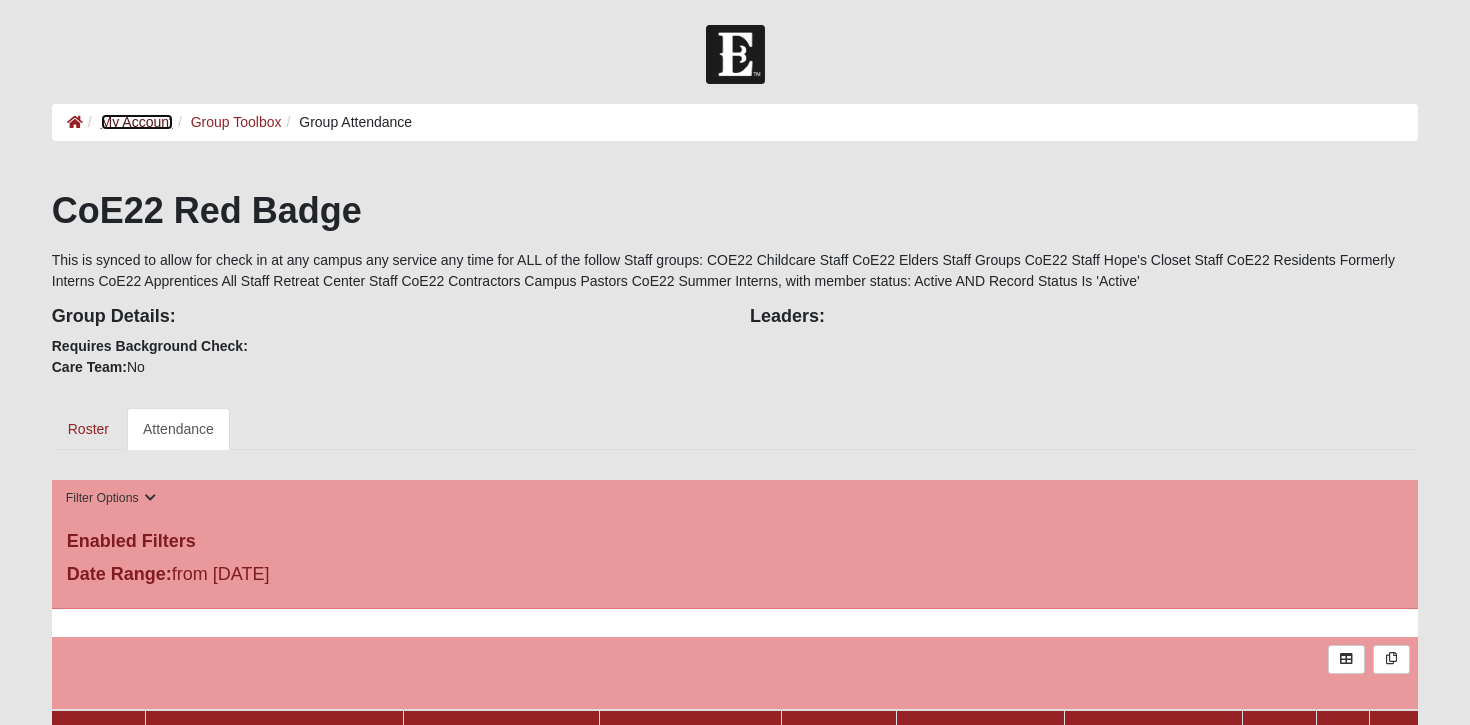 click on "My Account" at bounding box center (137, 122) 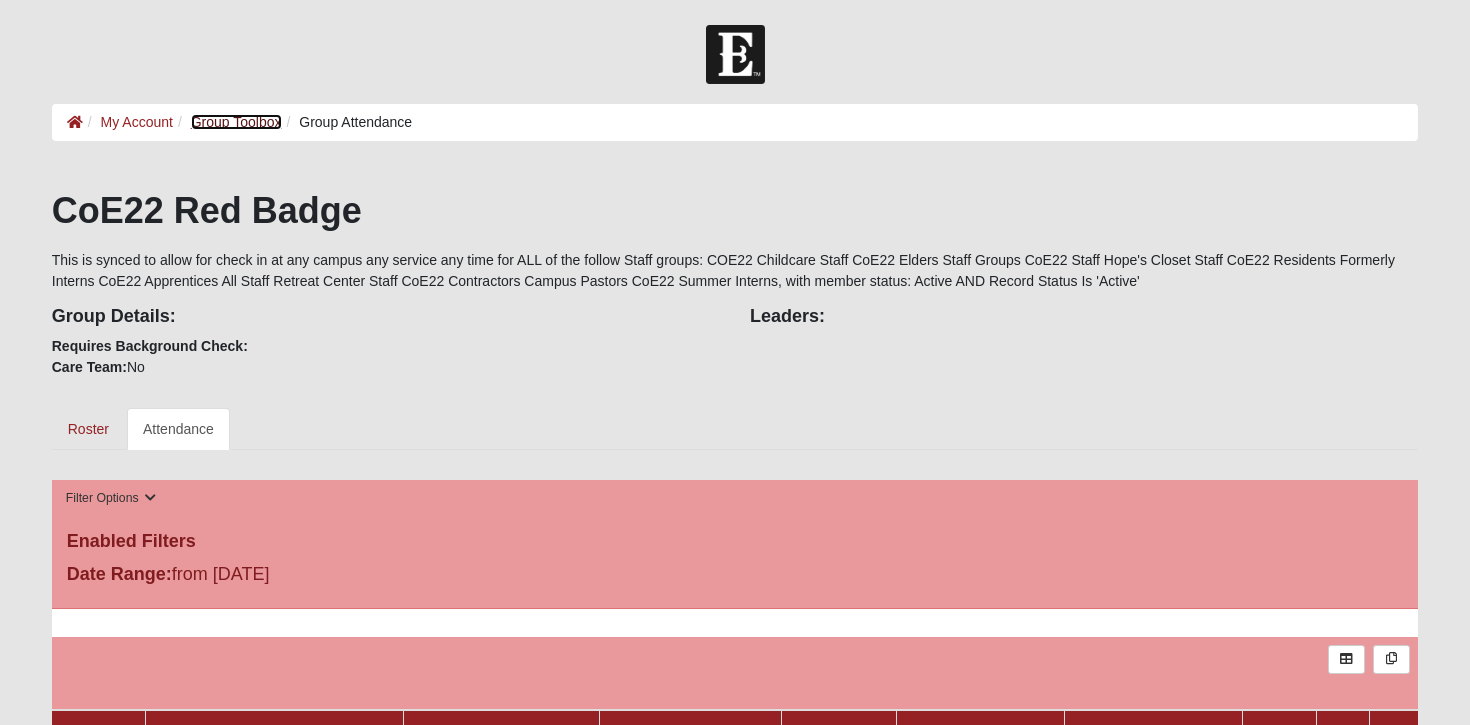 click on "Group Toolbox" at bounding box center (236, 122) 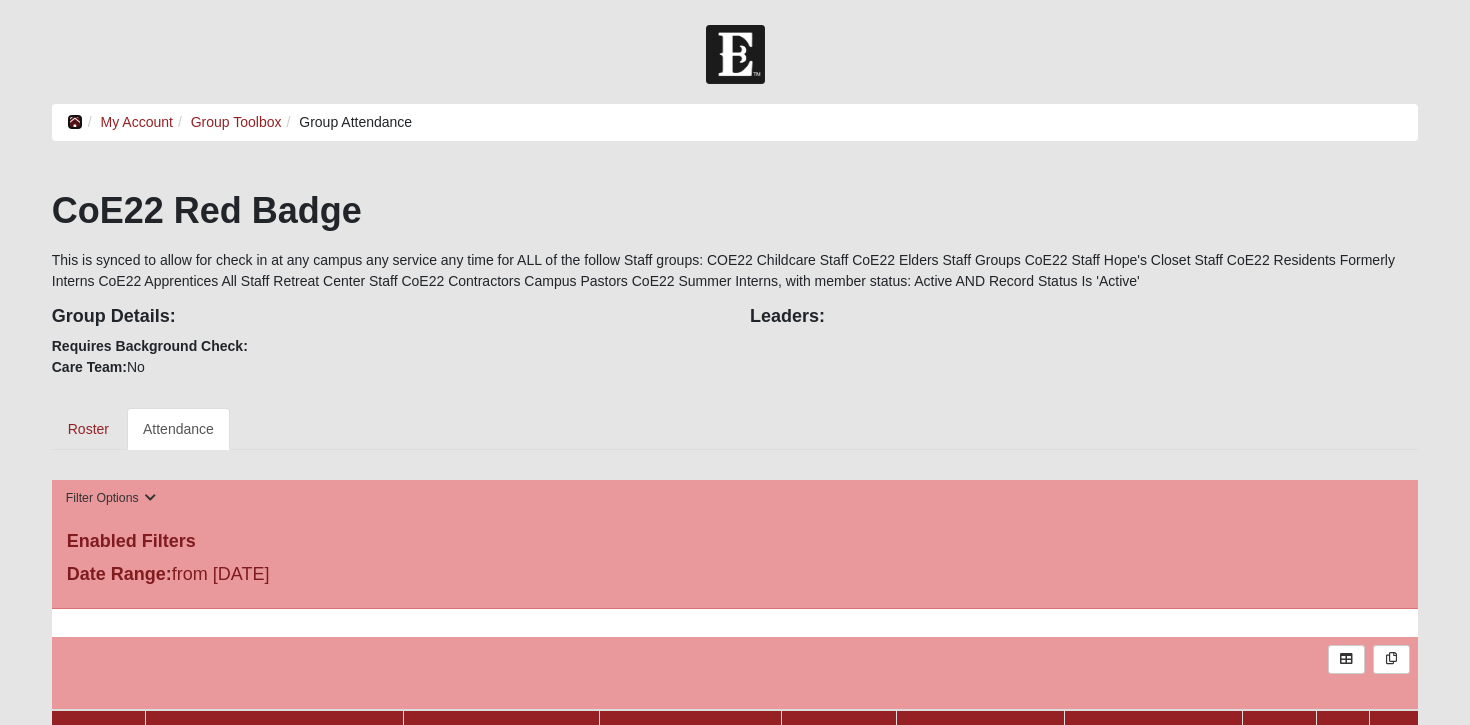 click at bounding box center (75, 122) 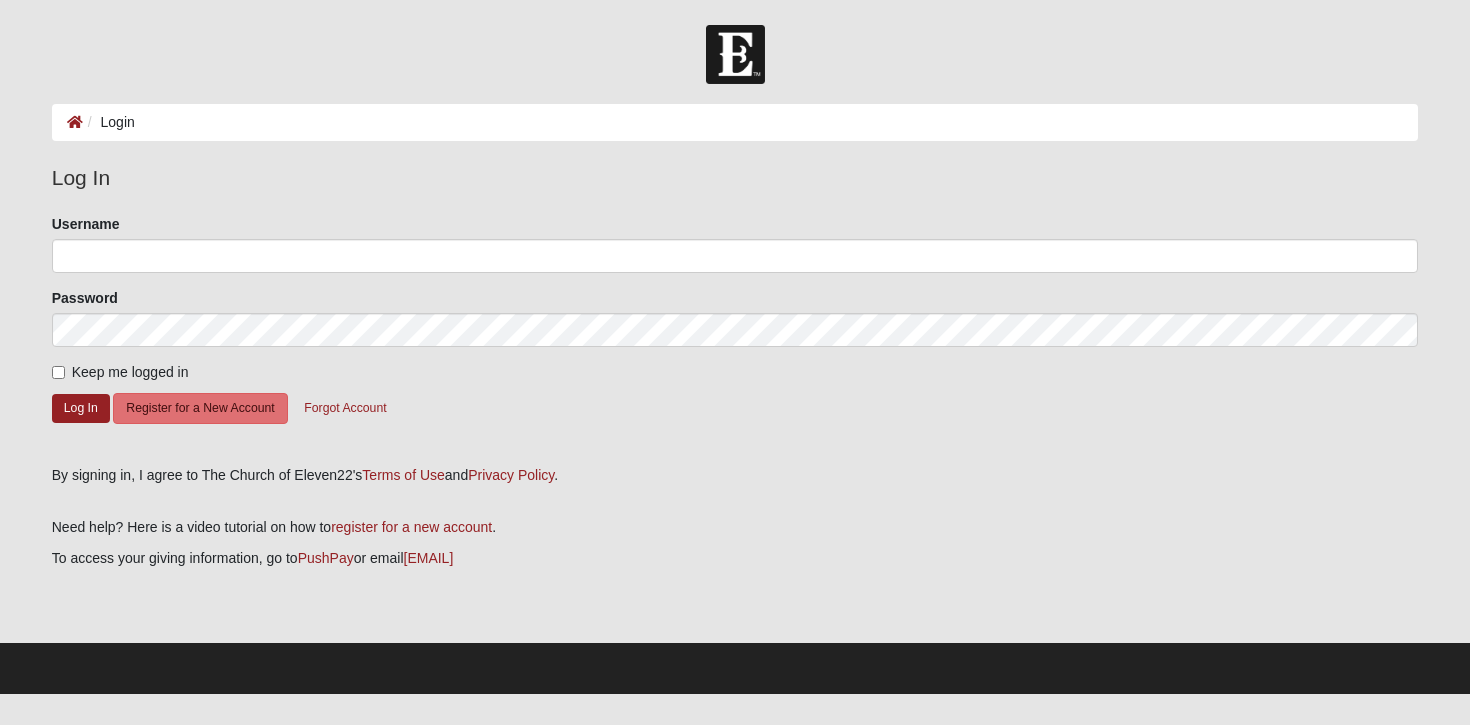scroll, scrollTop: 0, scrollLeft: 0, axis: both 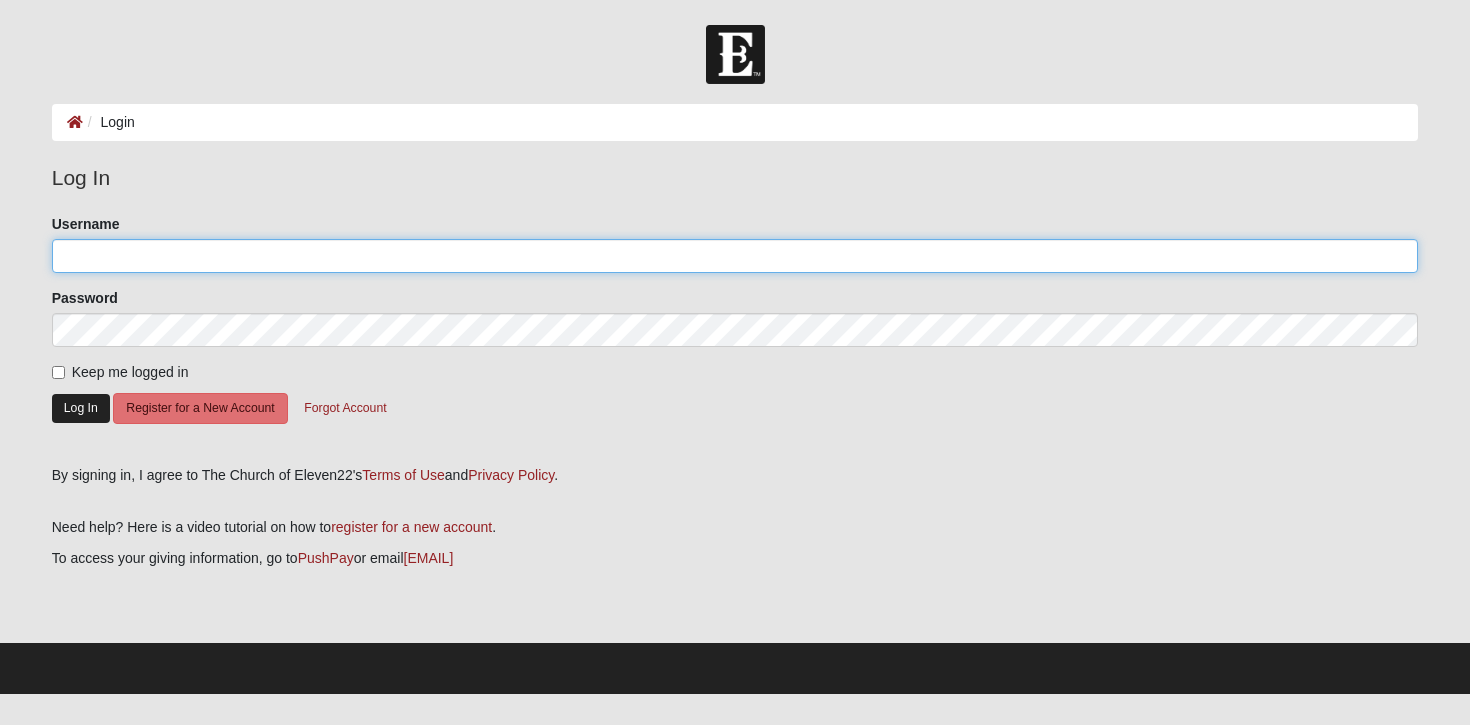 type on "[LAST]" 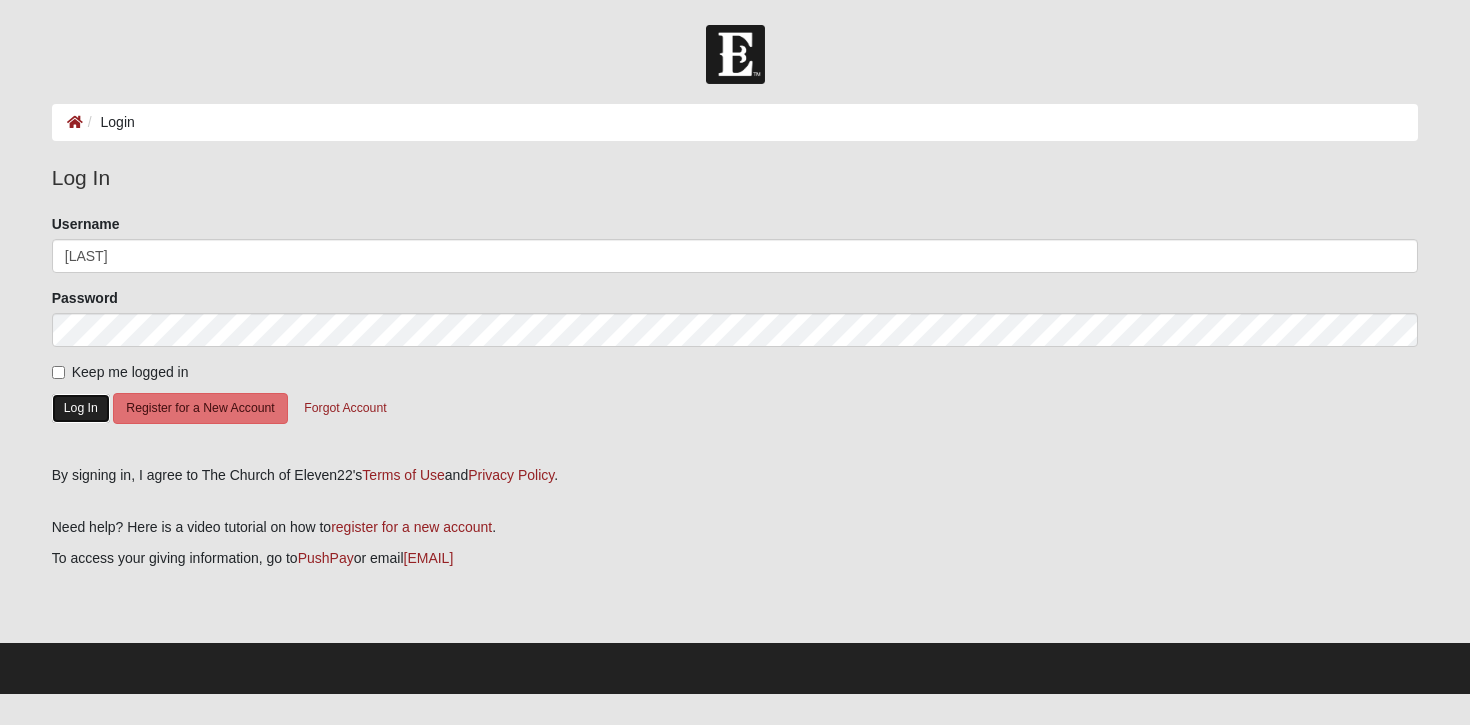 click on "Log In" 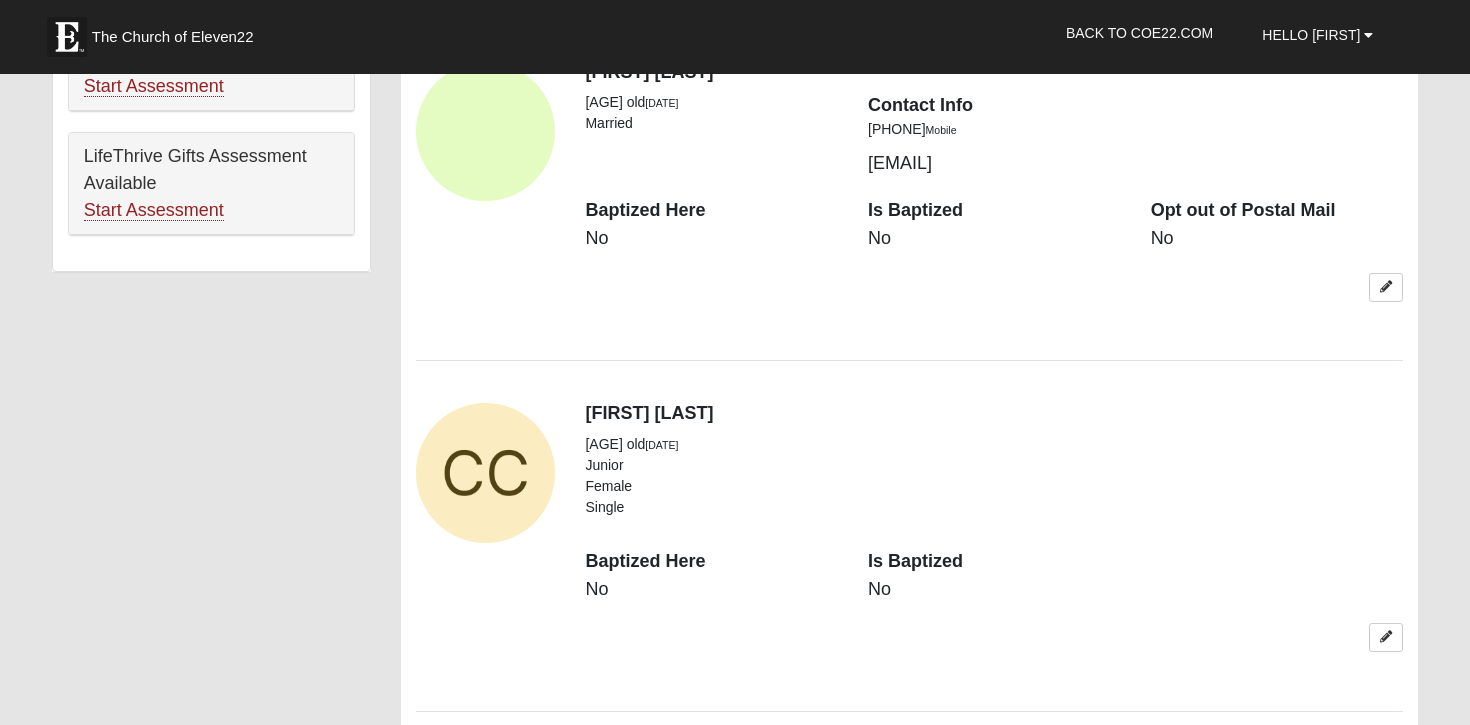 scroll, scrollTop: 1304, scrollLeft: 0, axis: vertical 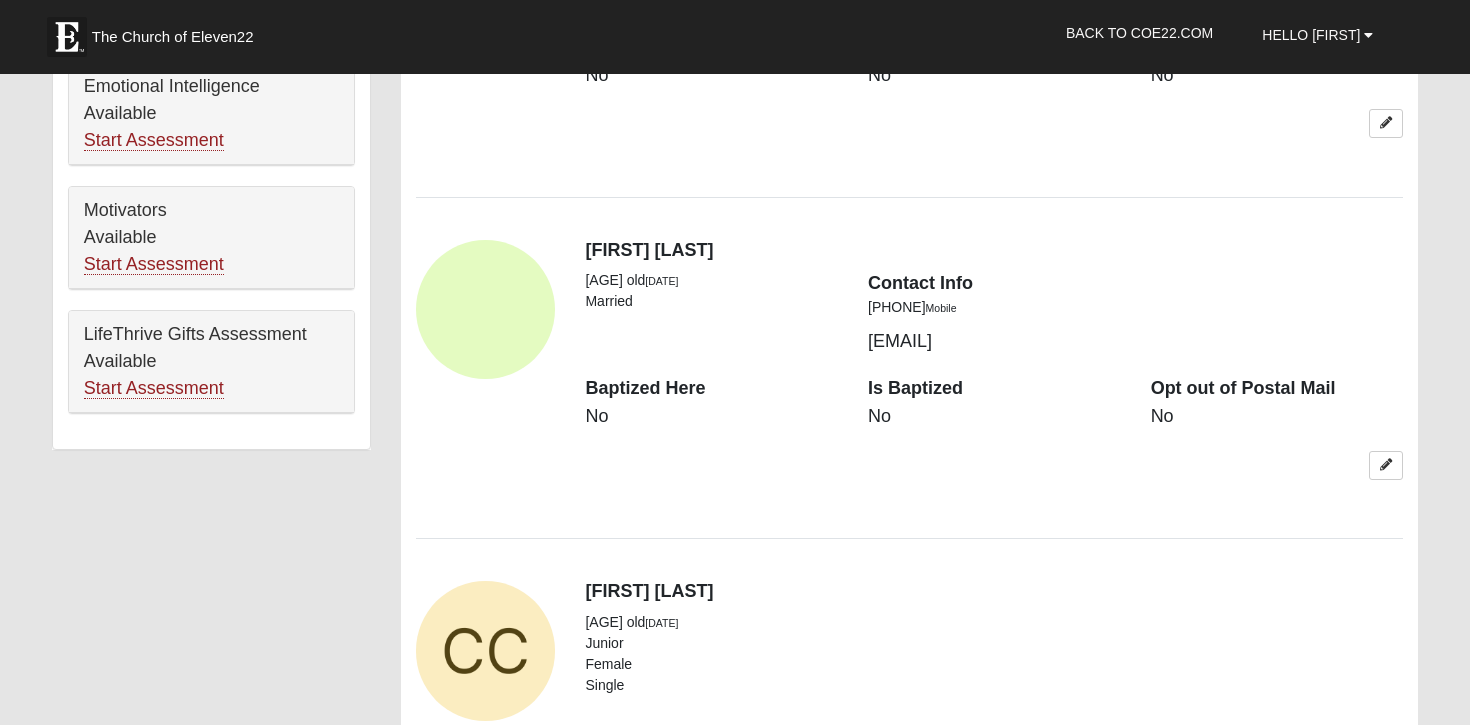 click on "[FIRST] [LAST]" at bounding box center (994, 592) 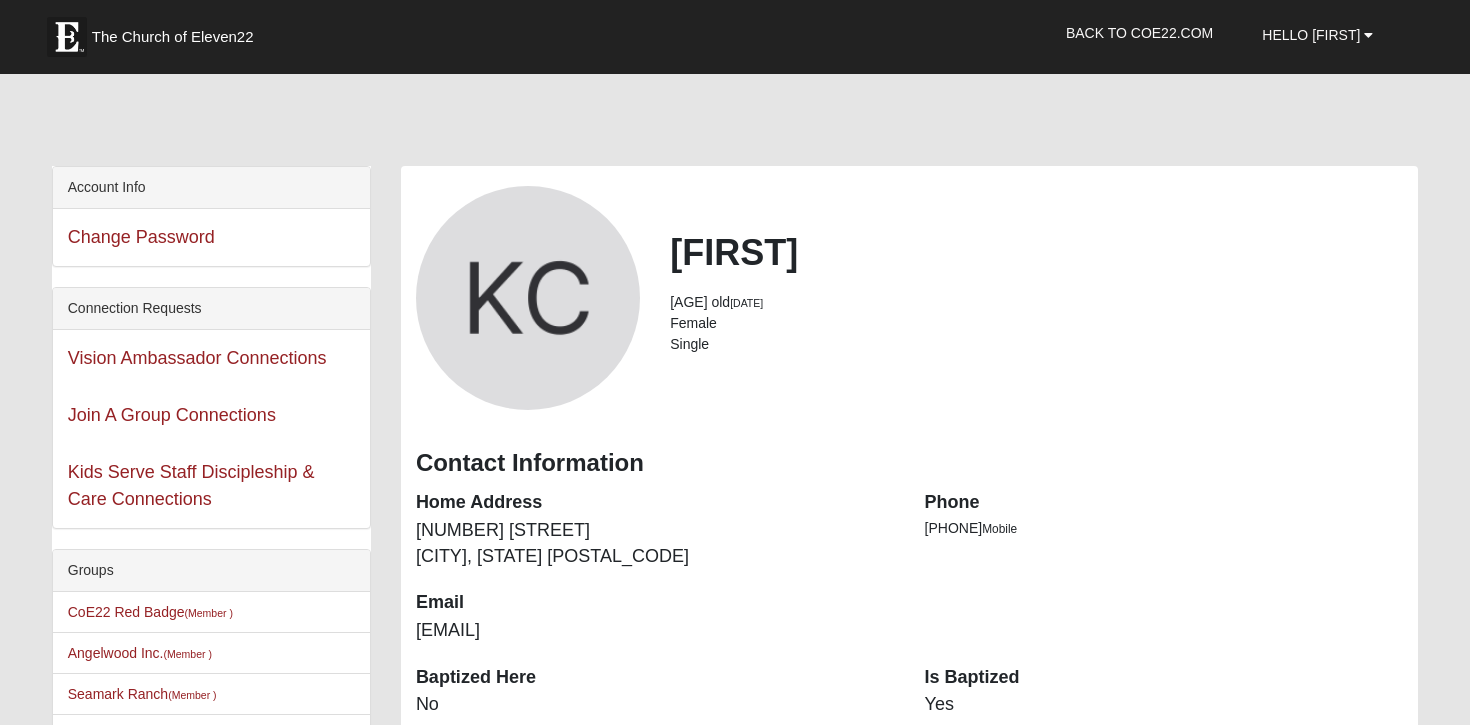 scroll, scrollTop: 75, scrollLeft: 0, axis: vertical 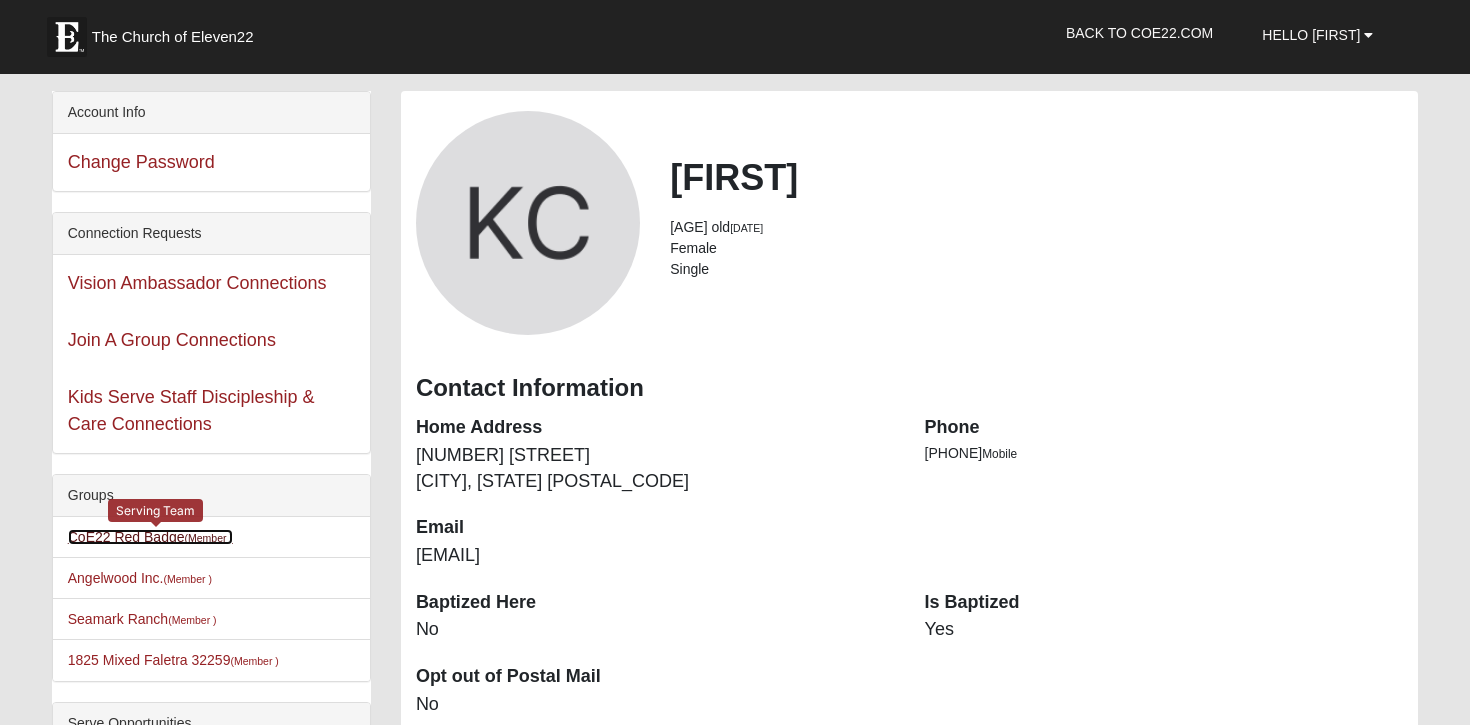 click on "CoE22 Red Badge  (Member        )" at bounding box center (150, 537) 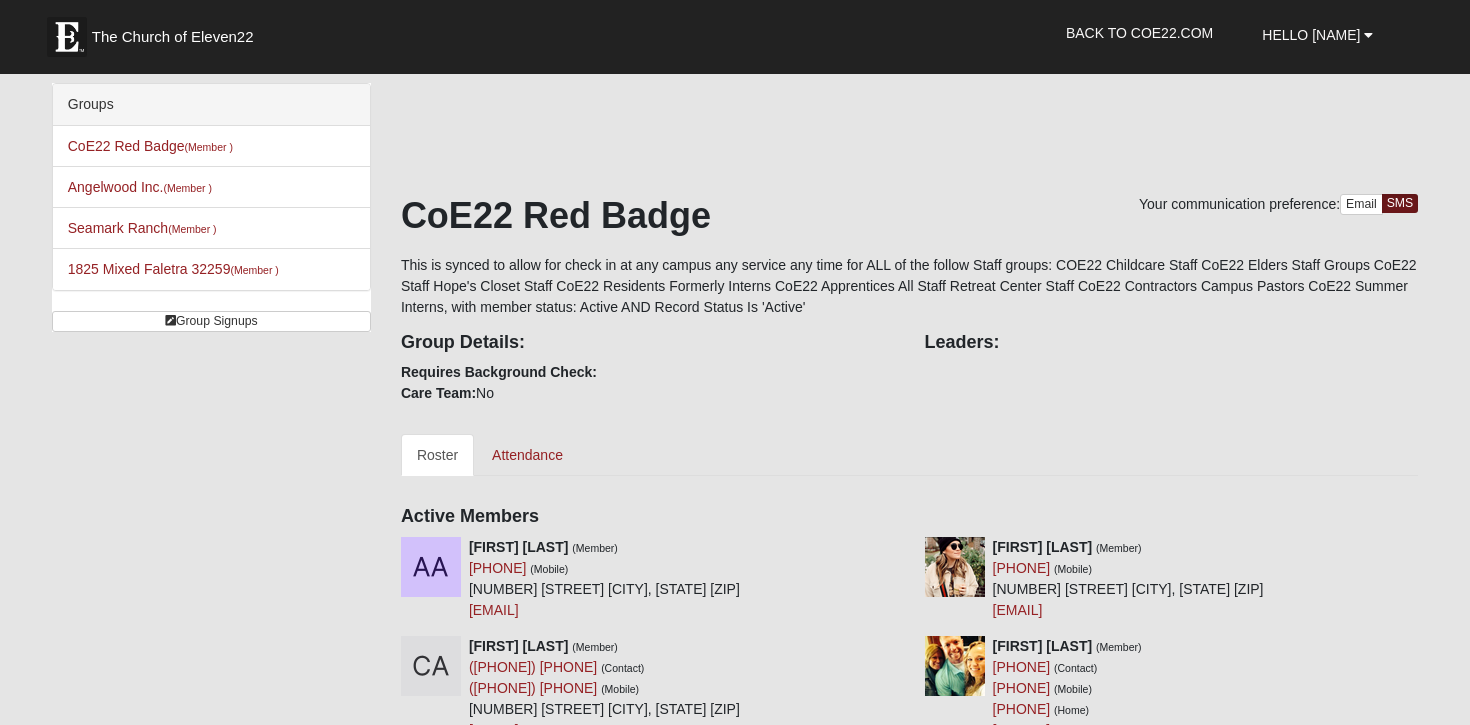 scroll, scrollTop: 3173, scrollLeft: 0, axis: vertical 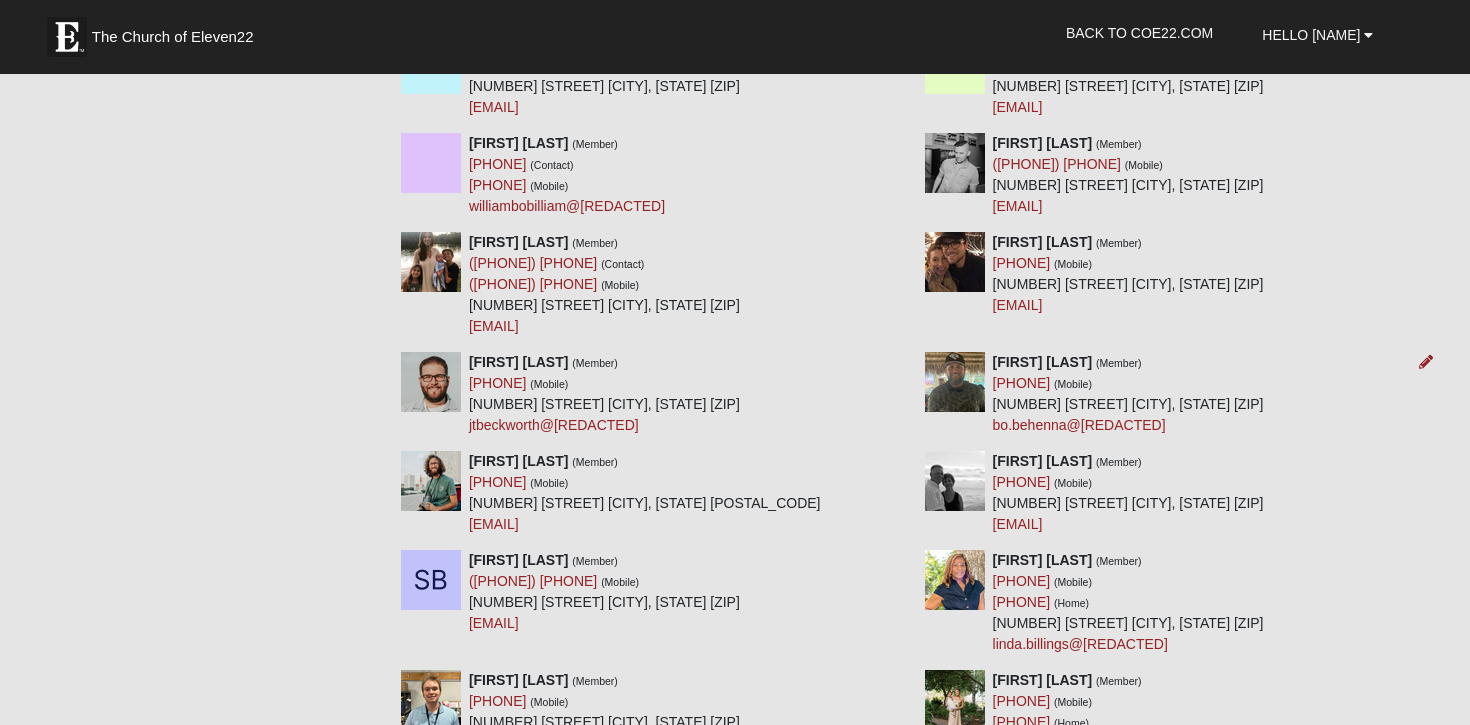 click on "[FIRST] [LAST]
(Member)
([PHONE])    (Mobile)
[NUMBER] [STREET]
[CITY], [STATE] [ZIP]
[EMAIL]" at bounding box center [1128, 394] 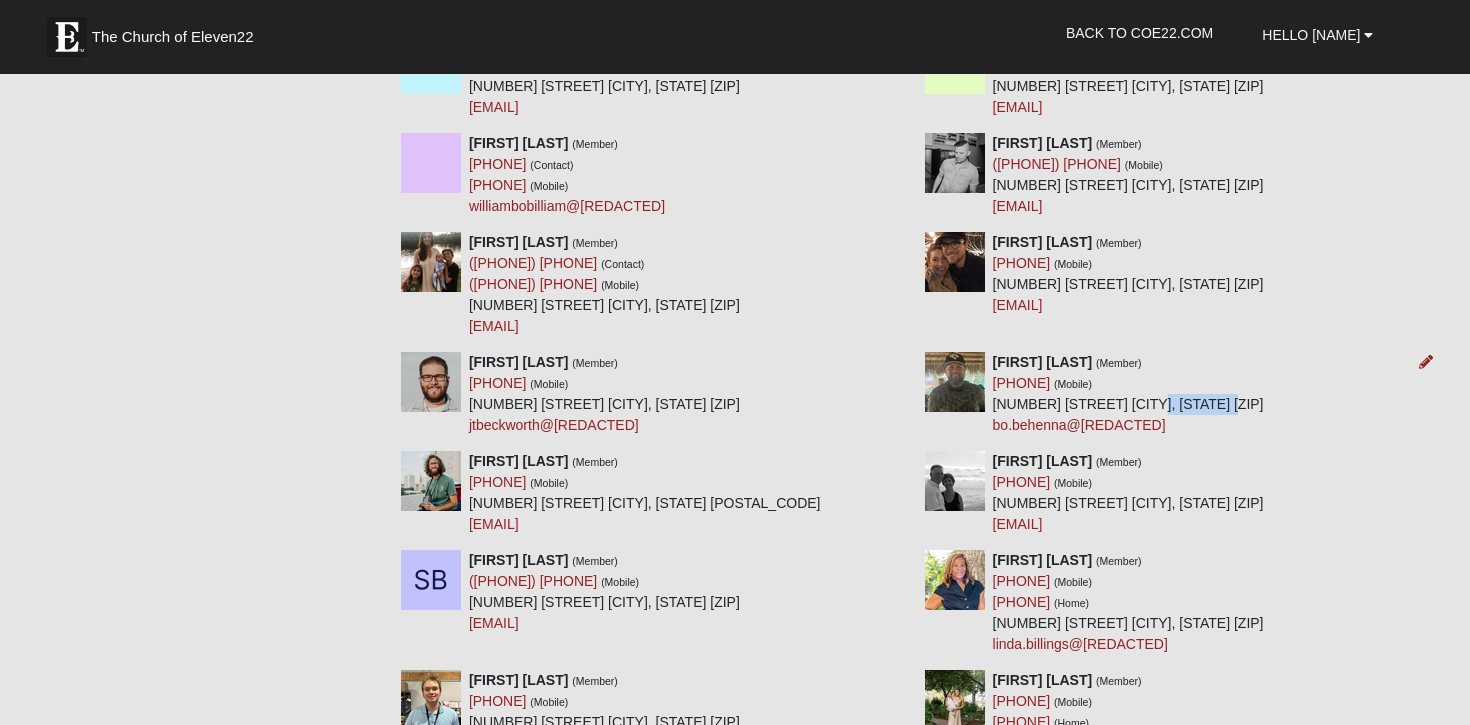 click on "[FIRST] [LAST]
(Member)
([PHONE])    (Mobile)
[NUMBER] [STREET]
[CITY], [STATE] [ZIP]
[EMAIL]" at bounding box center (1128, 394) 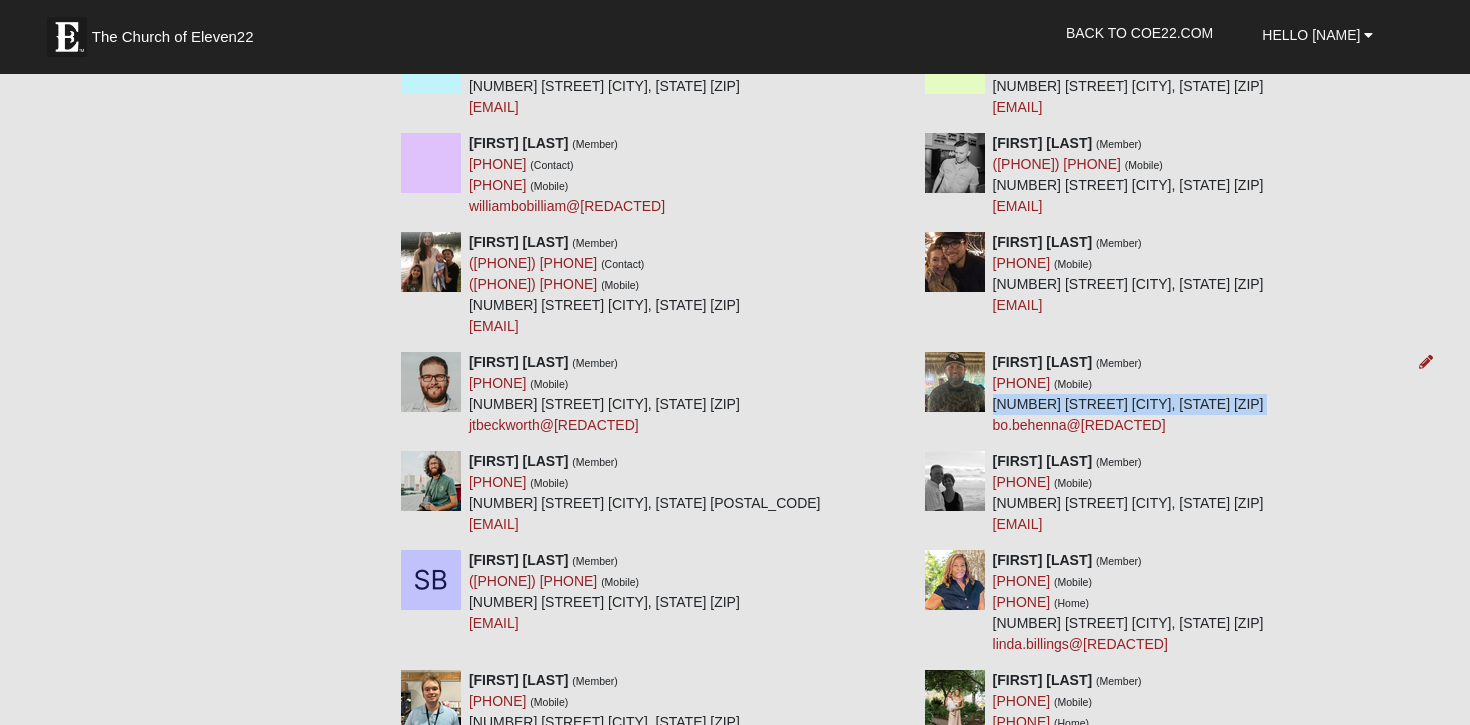 click on "[FIRST] [LAST]
(Member)
([PHONE])    (Mobile)
[NUMBER] [STREET]
[CITY], [STATE] [ZIP]
[EMAIL]" at bounding box center [1128, 394] 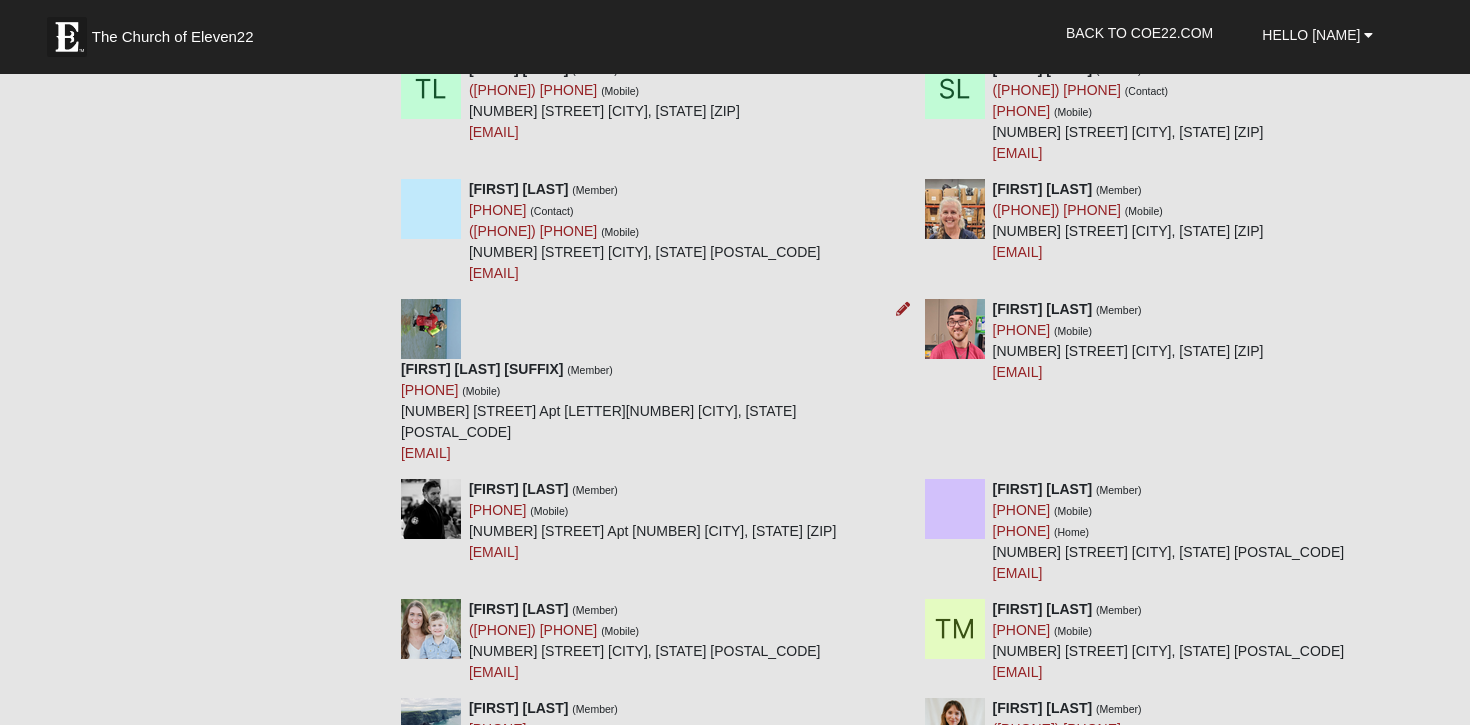 scroll, scrollTop: 18867, scrollLeft: 0, axis: vertical 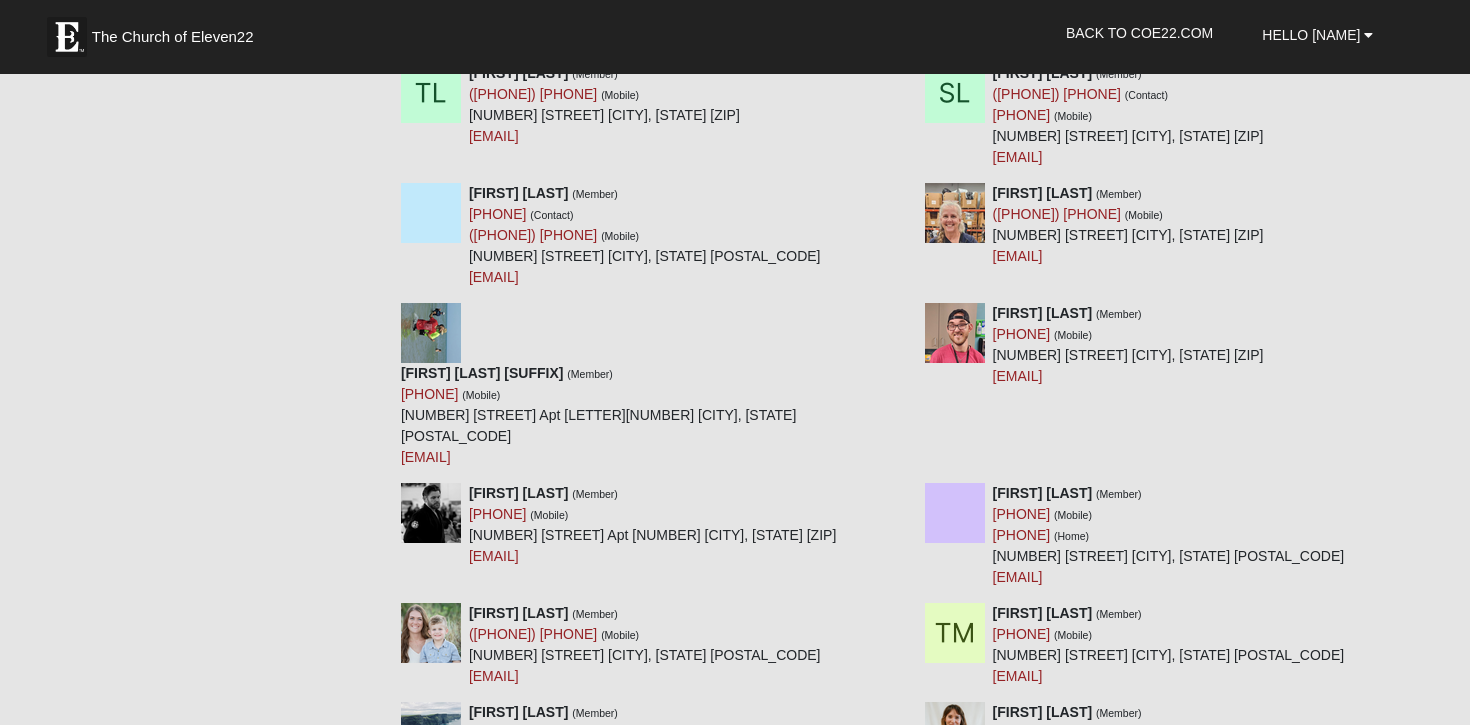 click on "[FIRST] [LAST]
(Member)
(555) [PHONE]    (Mobile)
[NUMBER] [STREET]
Yulee, [STATE] [ZIP]
[EMAIL]" at bounding box center [1128, 963] 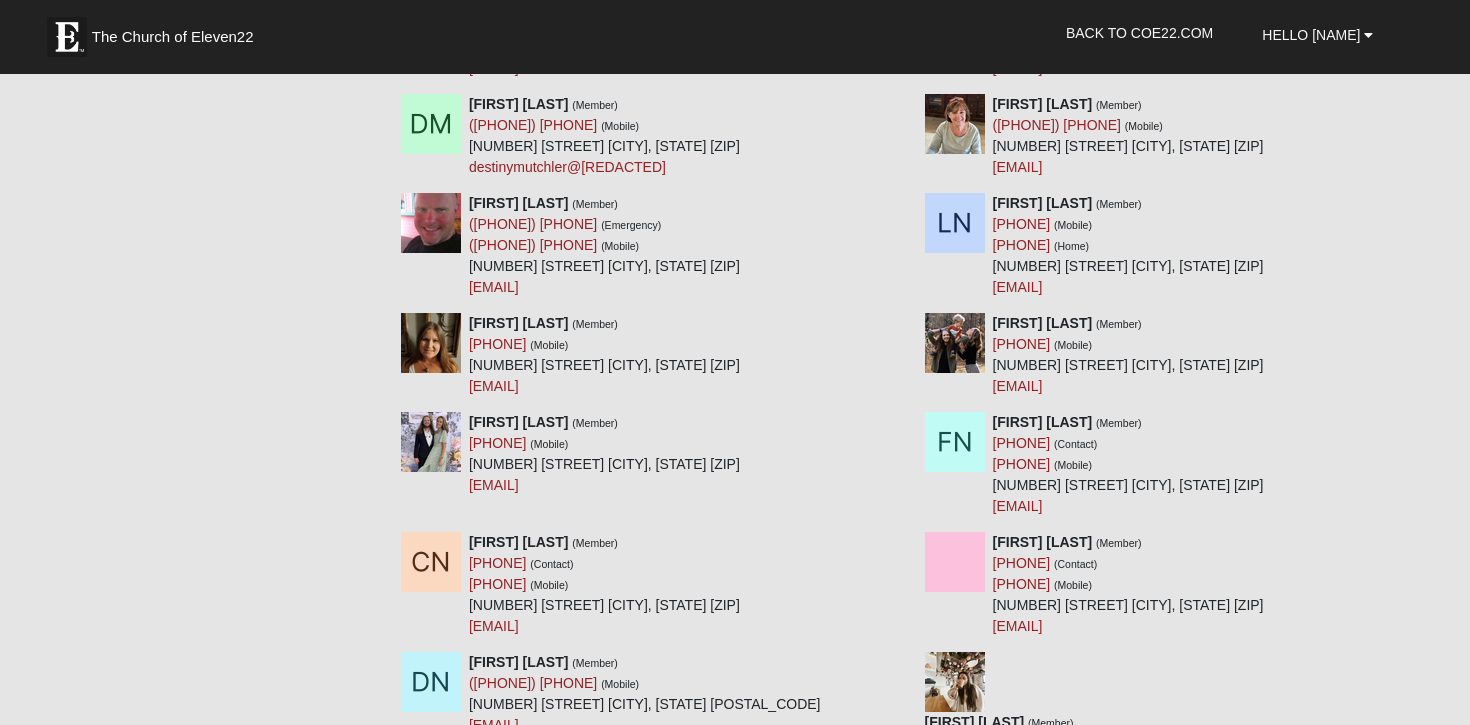 scroll, scrollTop: 23133, scrollLeft: 0, axis: vertical 